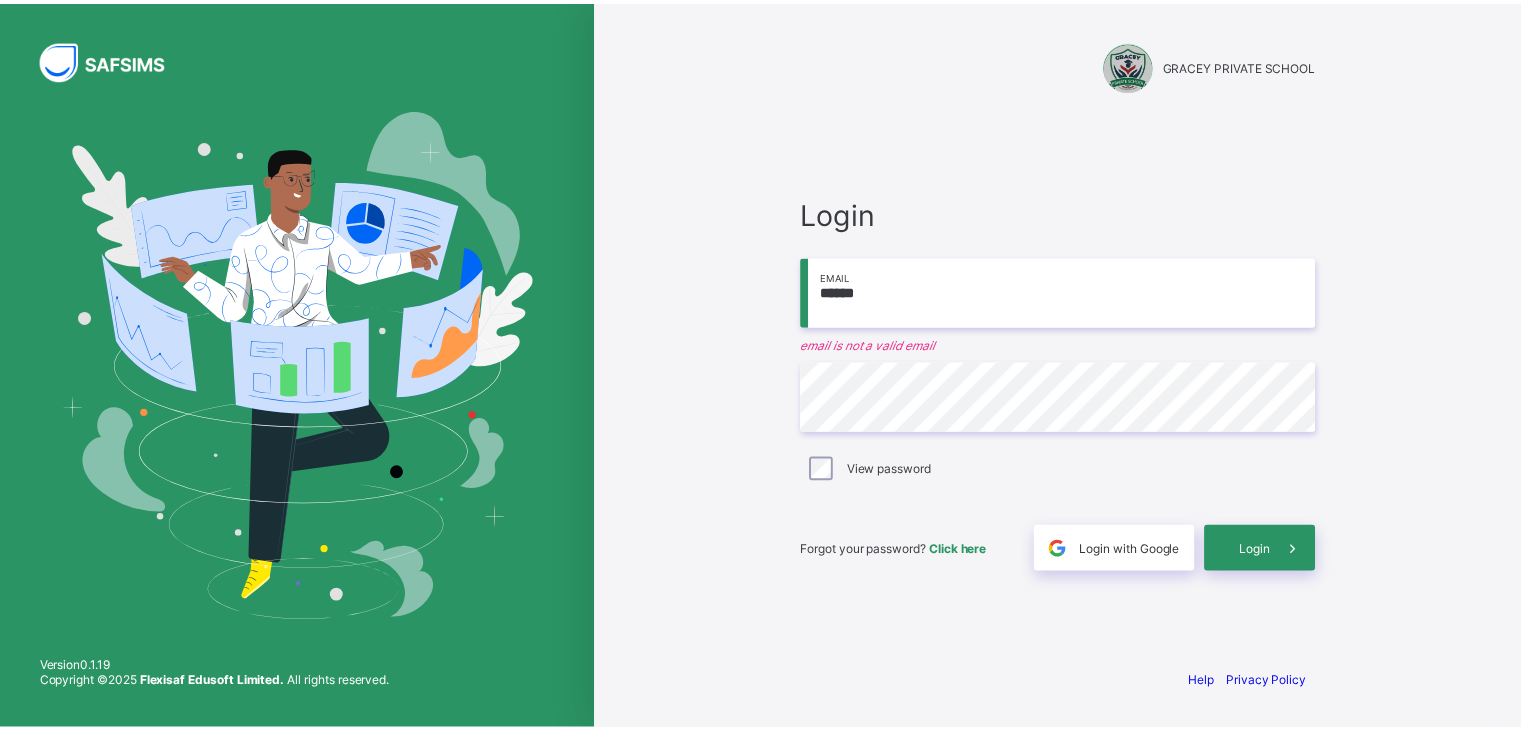 scroll, scrollTop: 0, scrollLeft: 0, axis: both 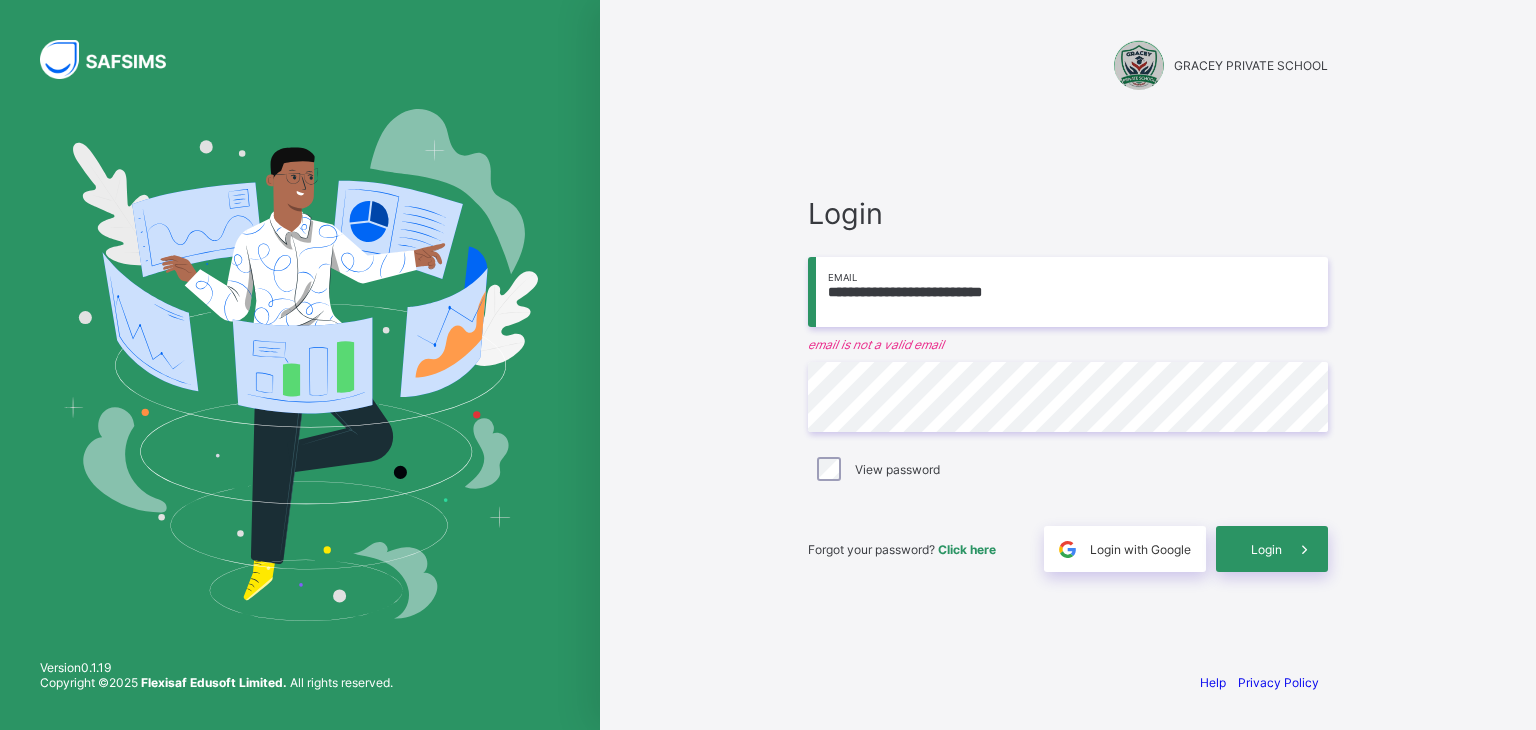 click on "**********" at bounding box center [1068, 292] 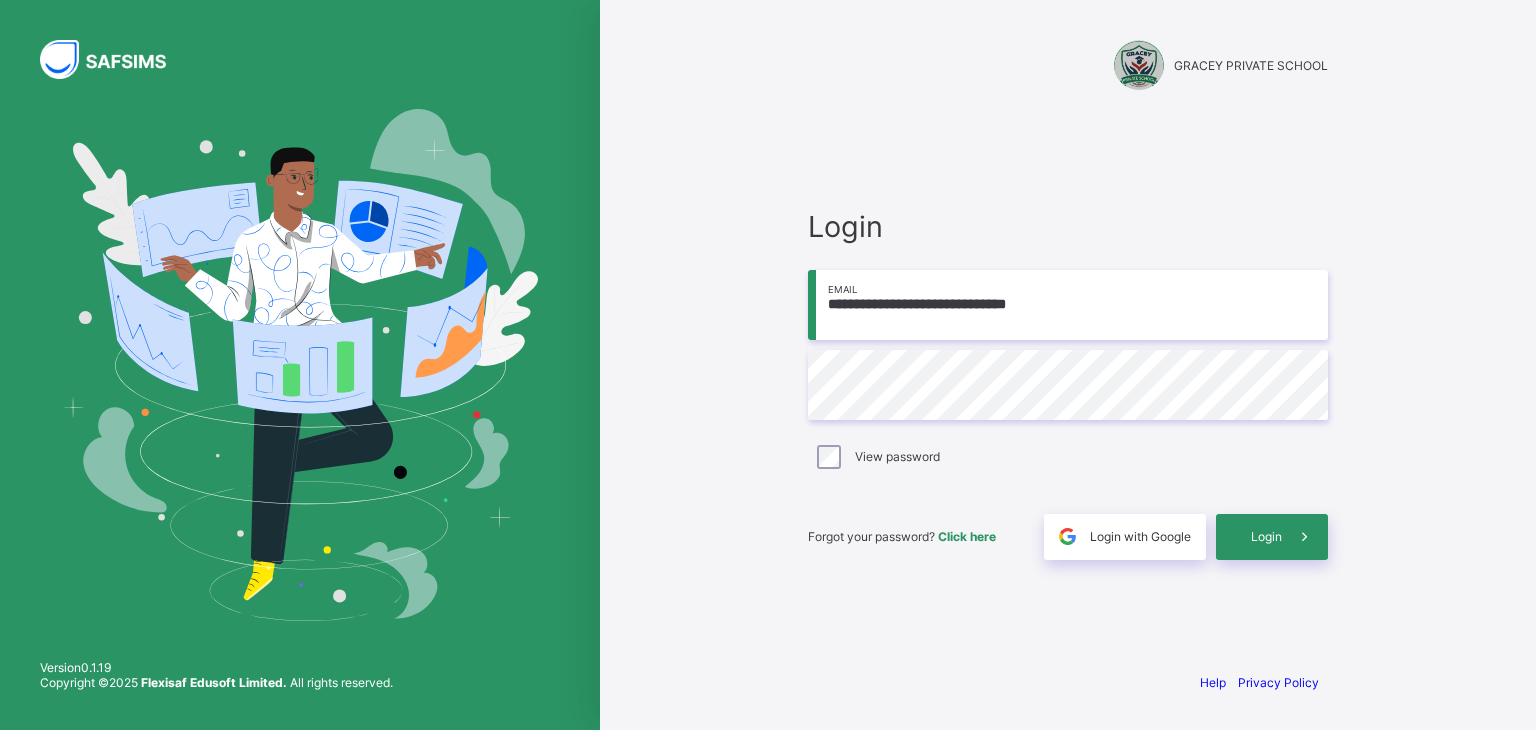 type on "**********" 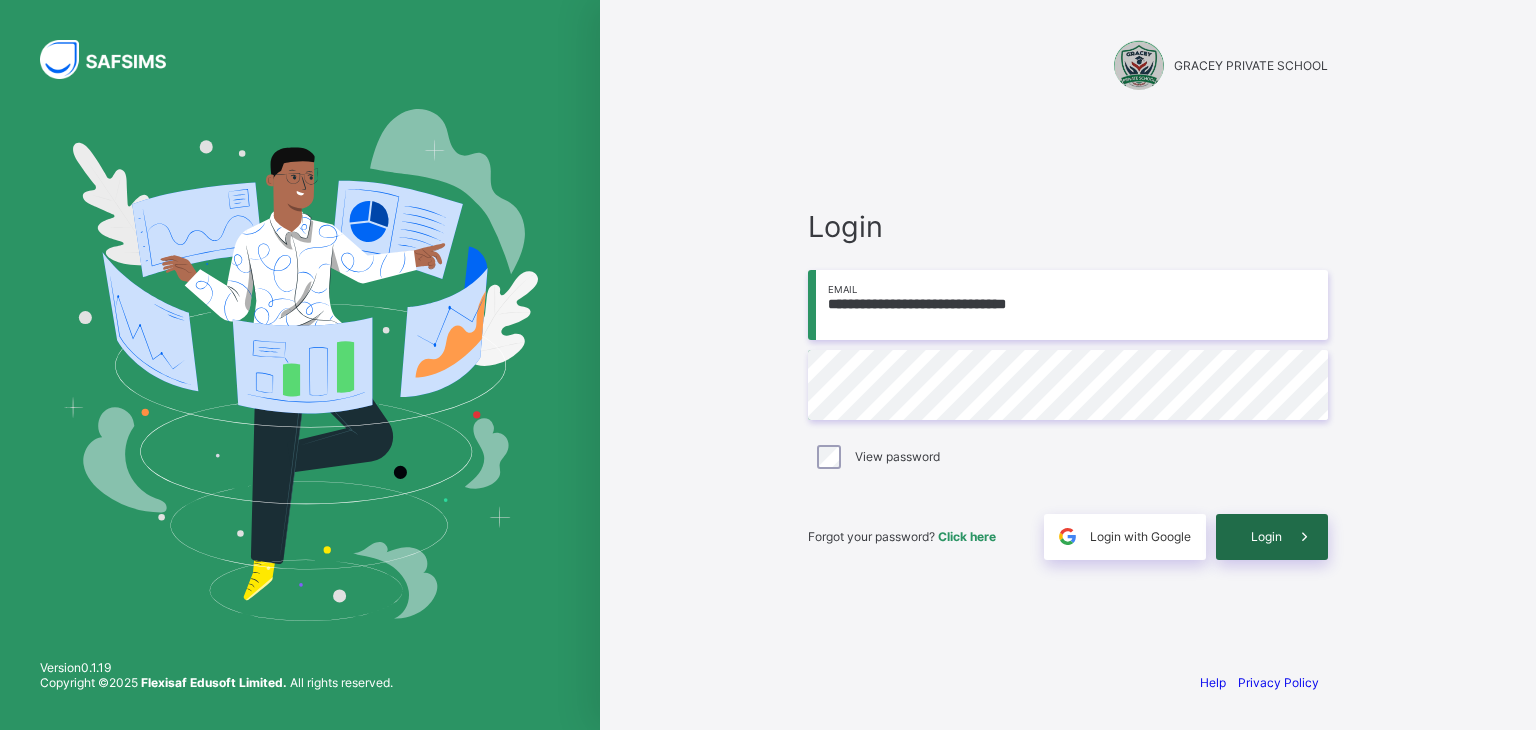 click on "Login" at bounding box center (1266, 536) 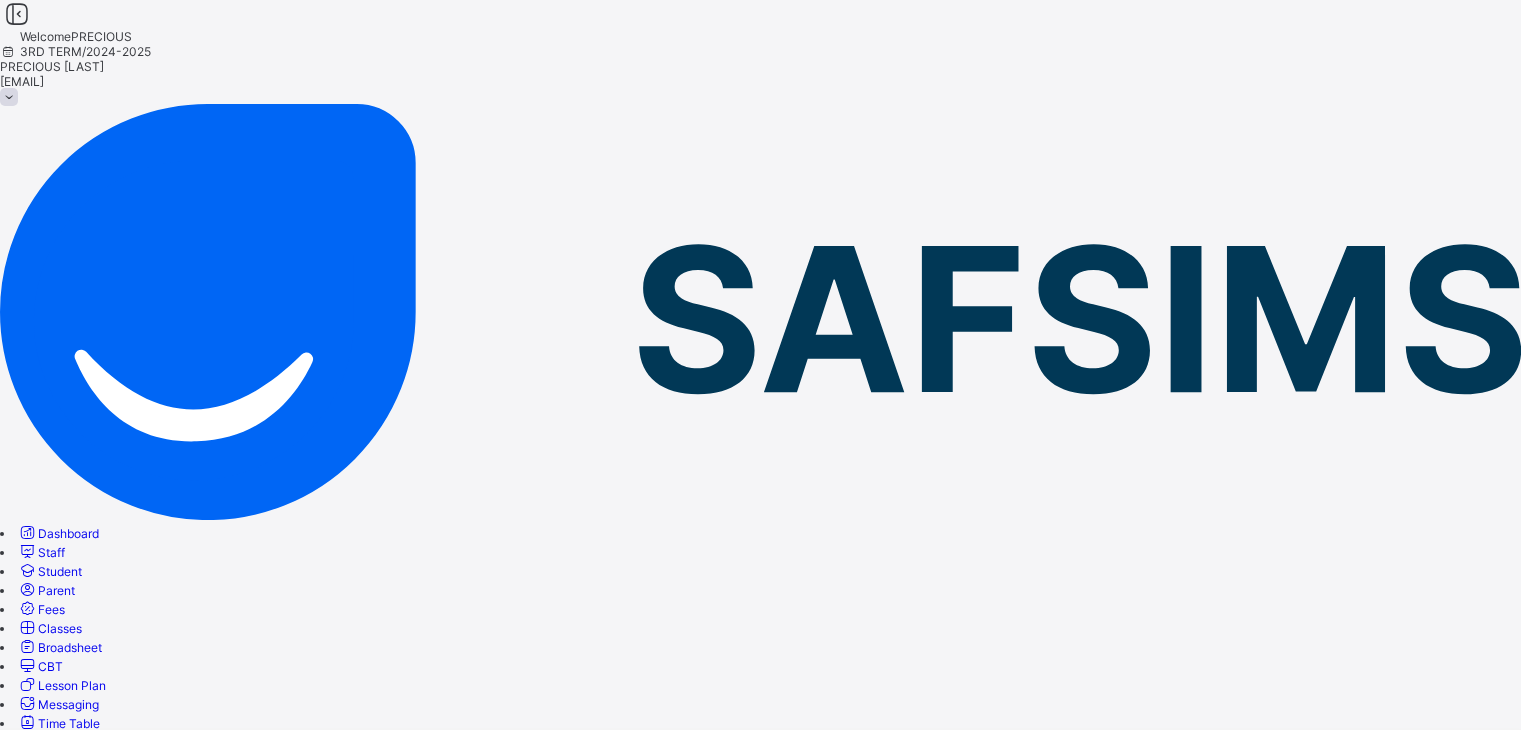 click on "Classes" at bounding box center [60, 628] 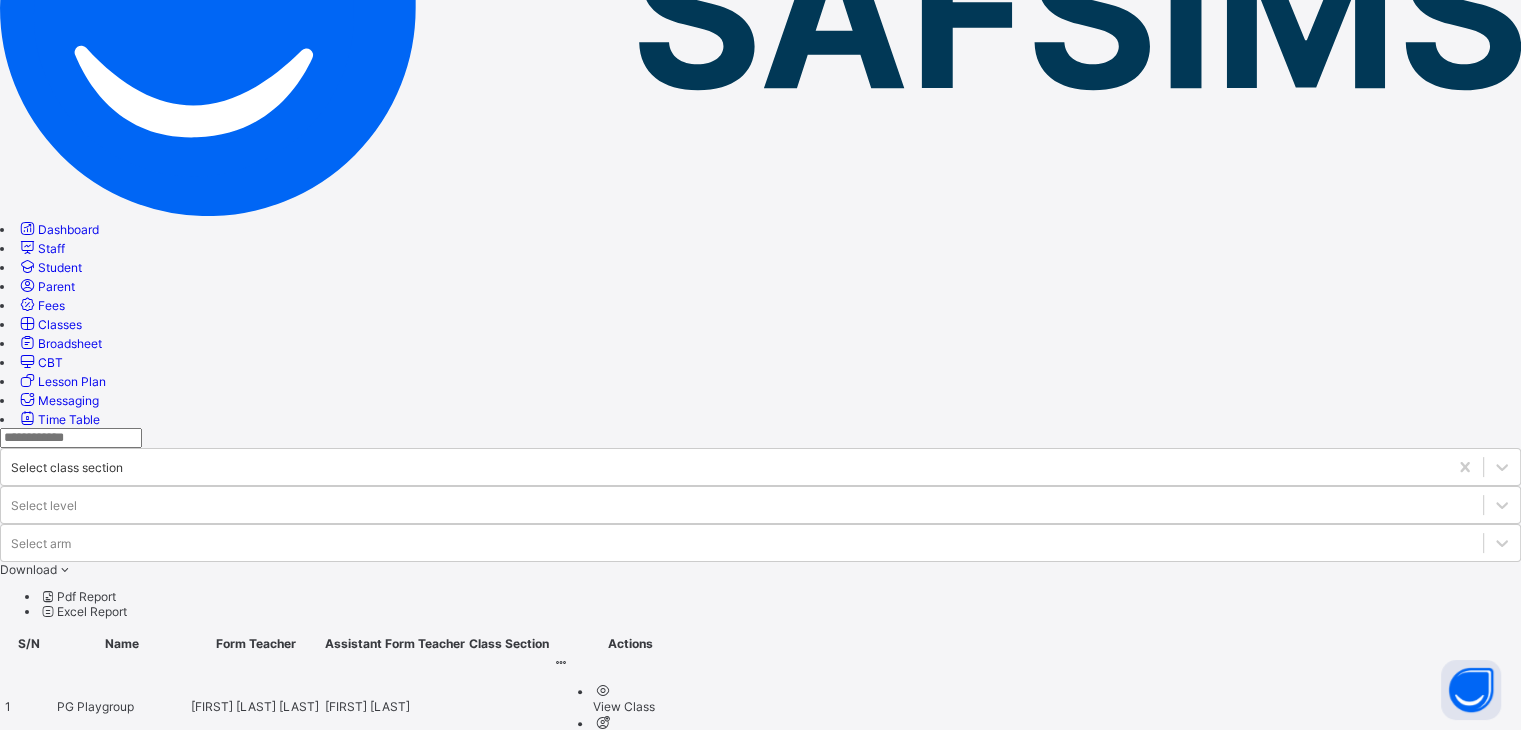 scroll, scrollTop: 305, scrollLeft: 0, axis: vertical 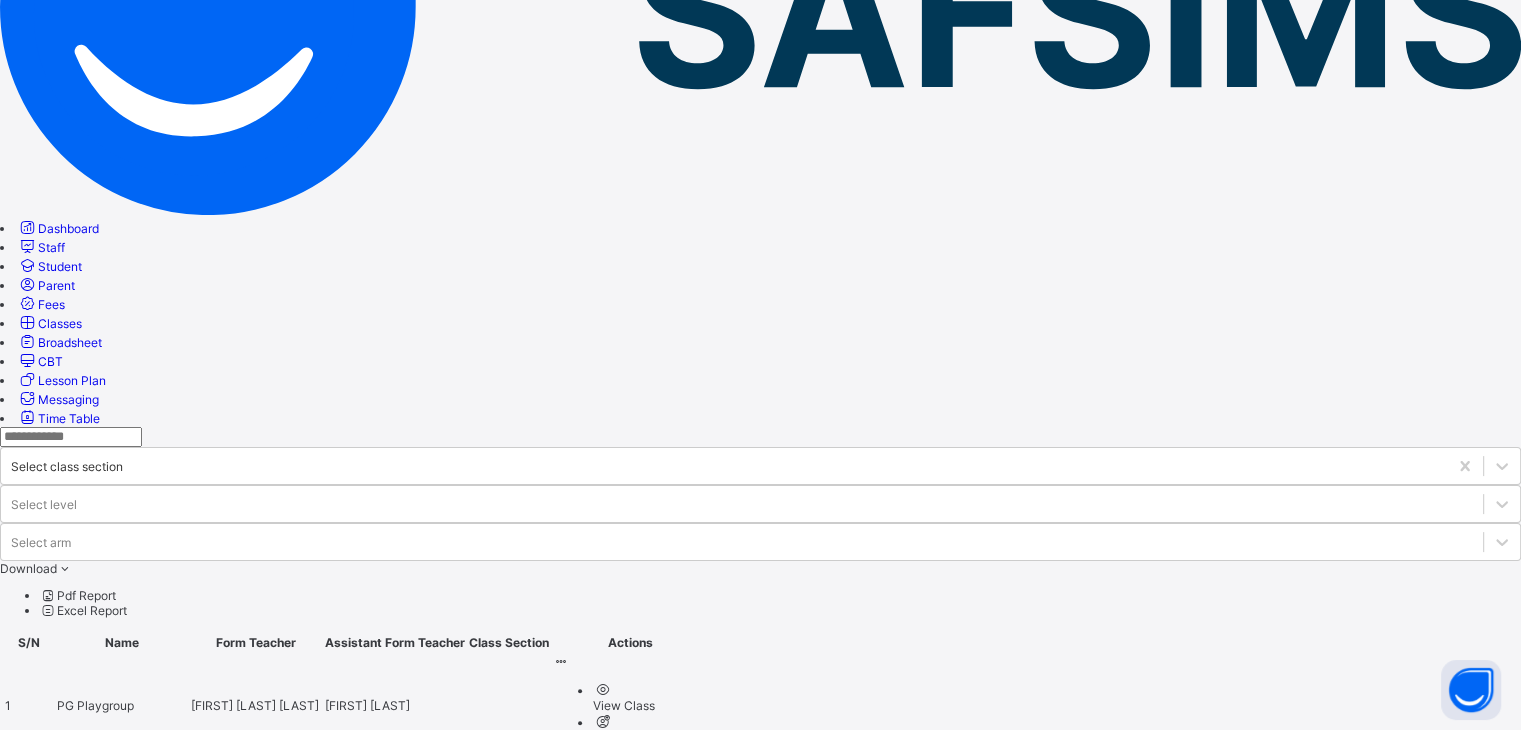 click on "Grade I" at bounding box center (78, 1561) 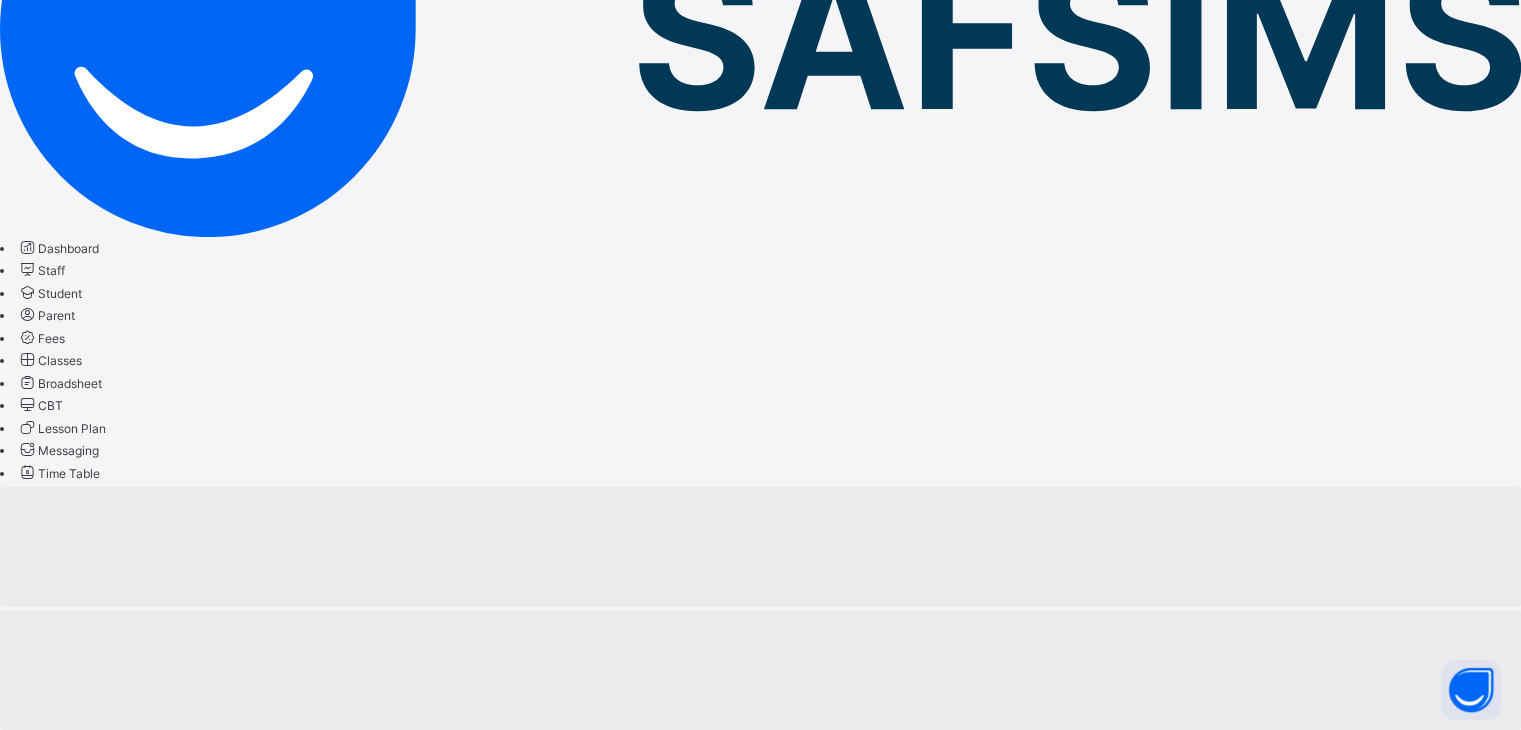 scroll, scrollTop: 0, scrollLeft: 0, axis: both 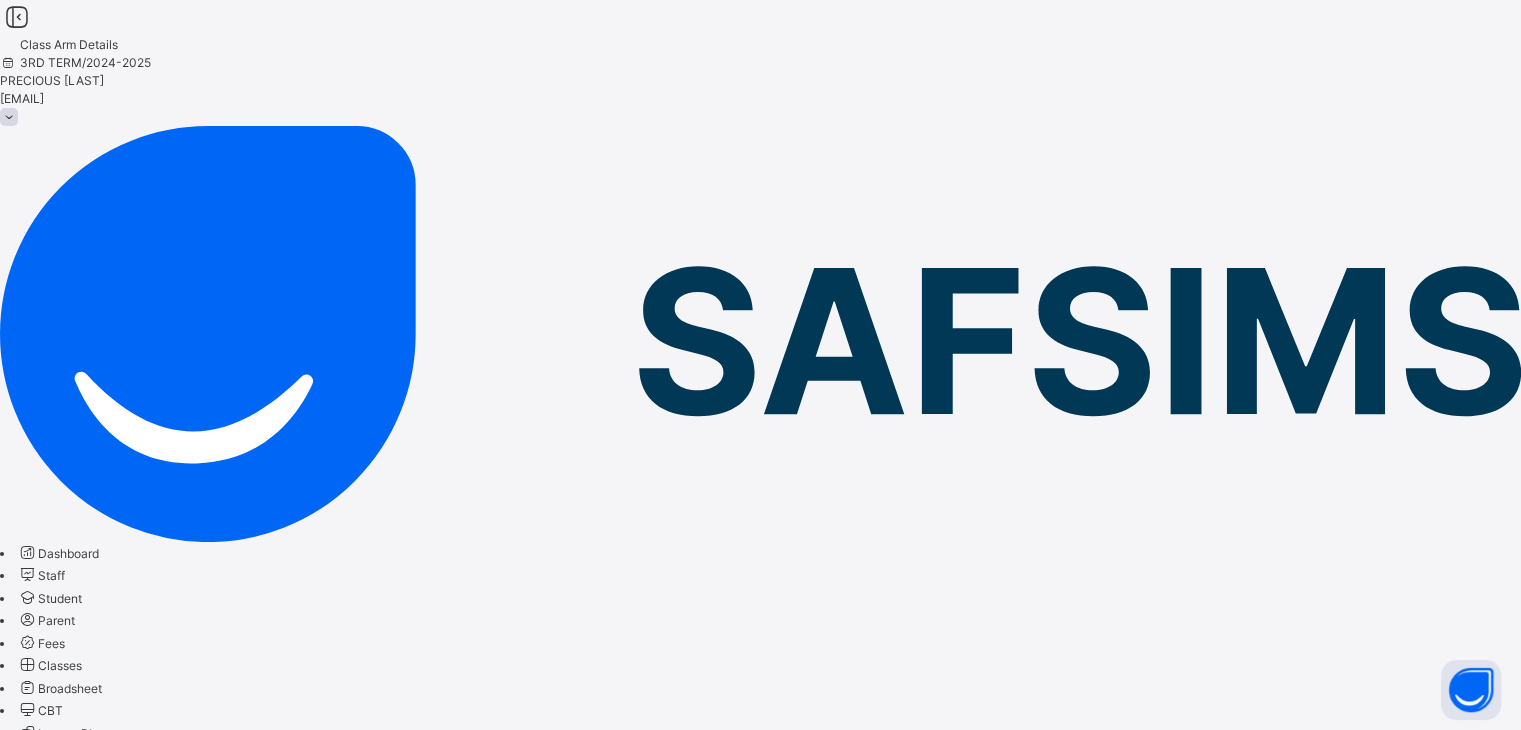 click on "Grade I  Grade One 3RD TERM 2024-2025" at bounding box center (760, 816) 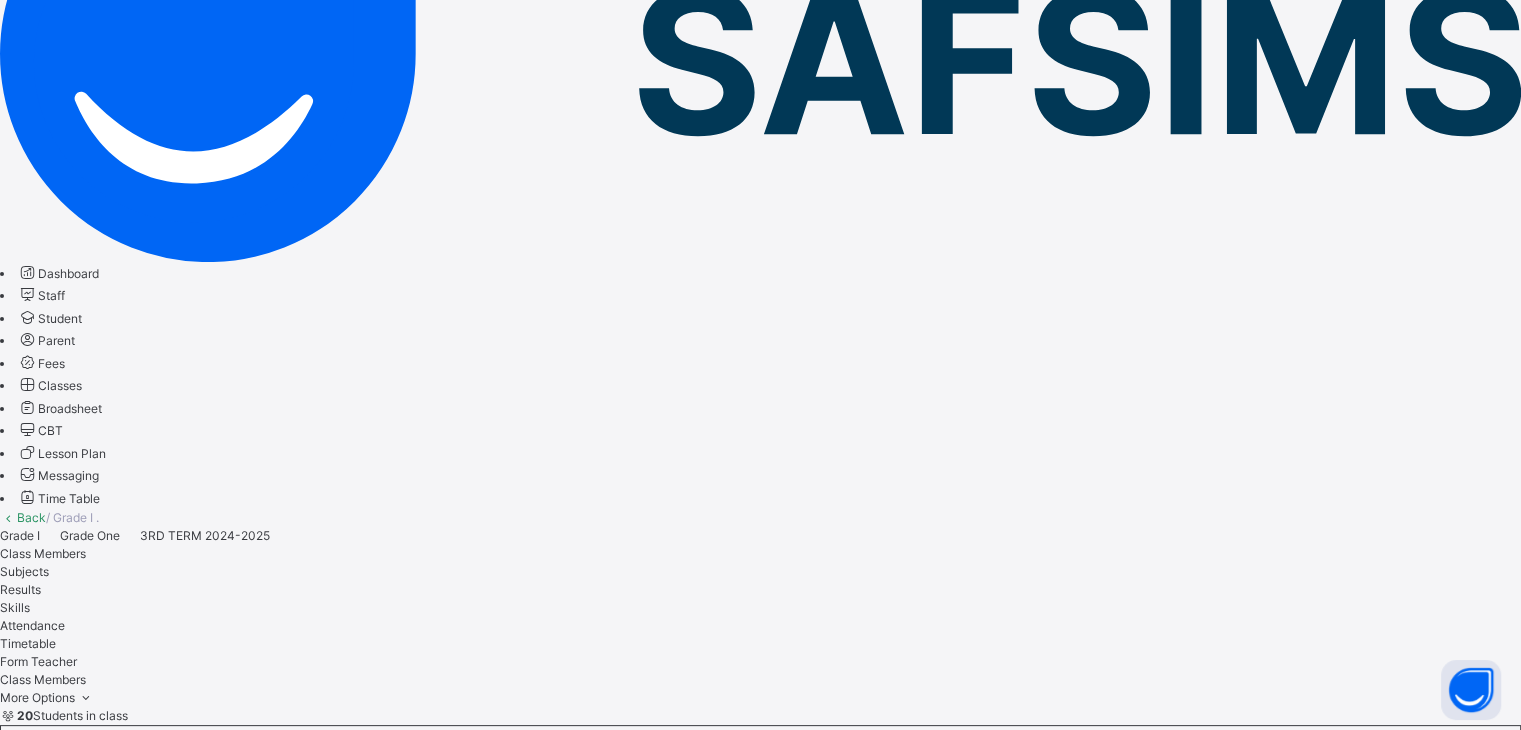 scroll, scrollTop: 320, scrollLeft: 0, axis: vertical 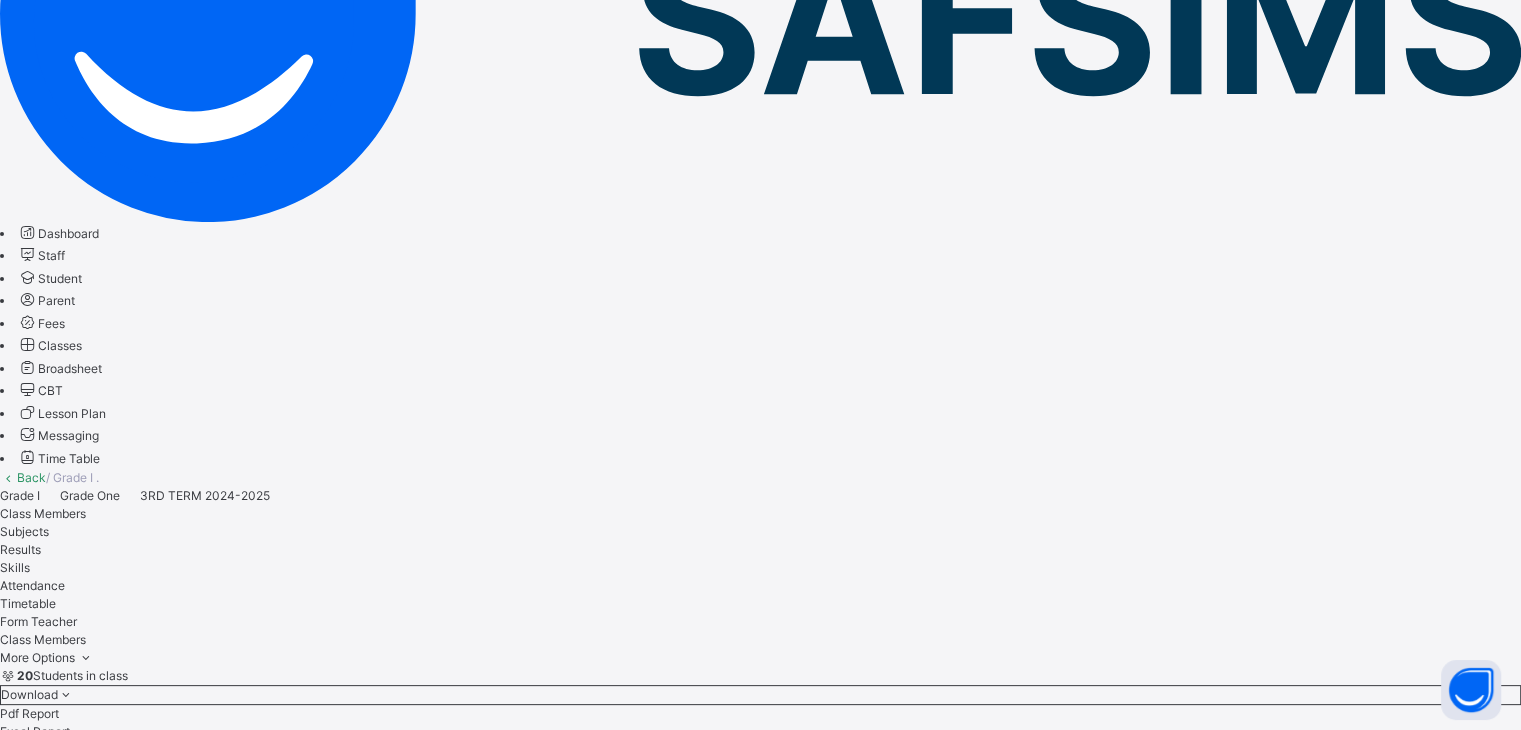 click on "Subjects" at bounding box center [24, 531] 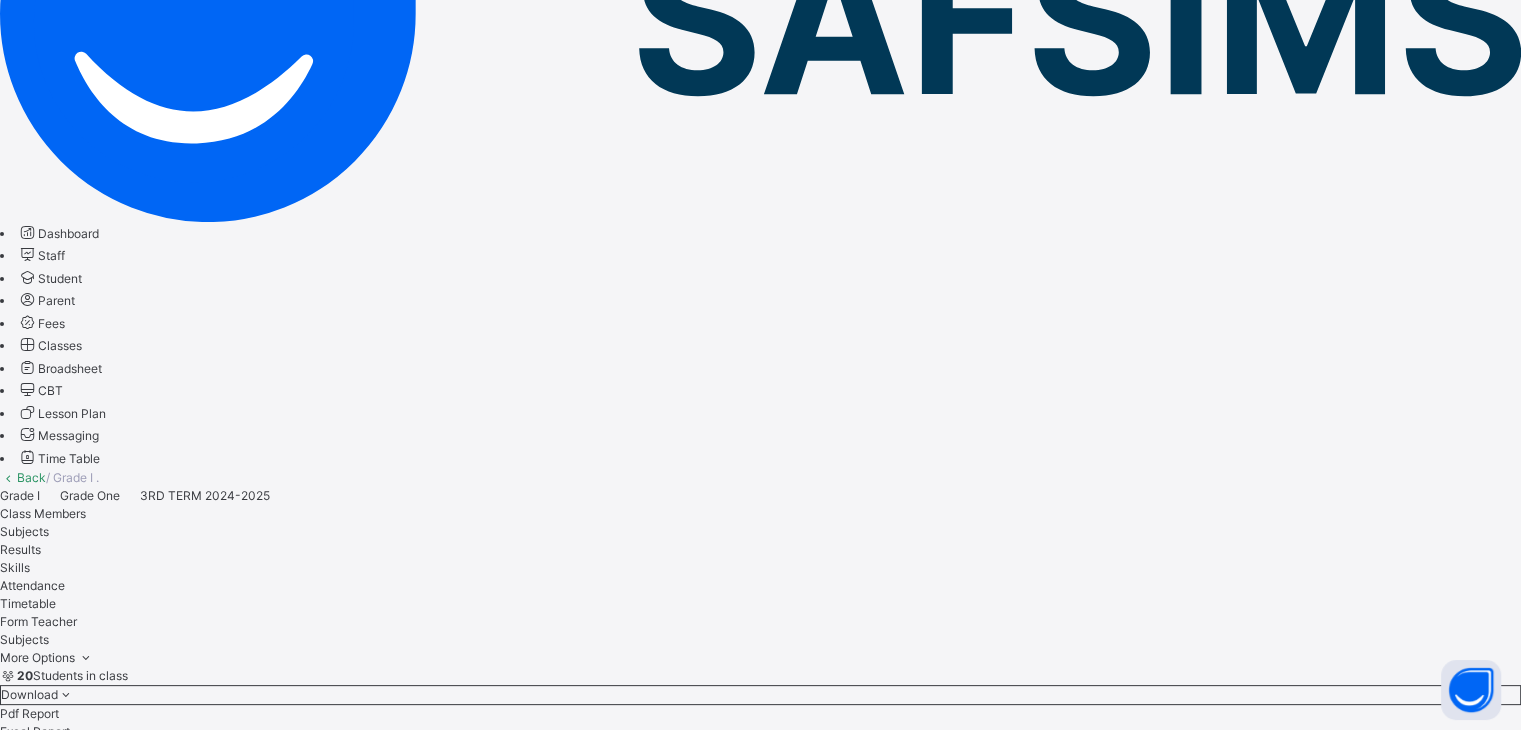 click on "Class Members" at bounding box center (43, 513) 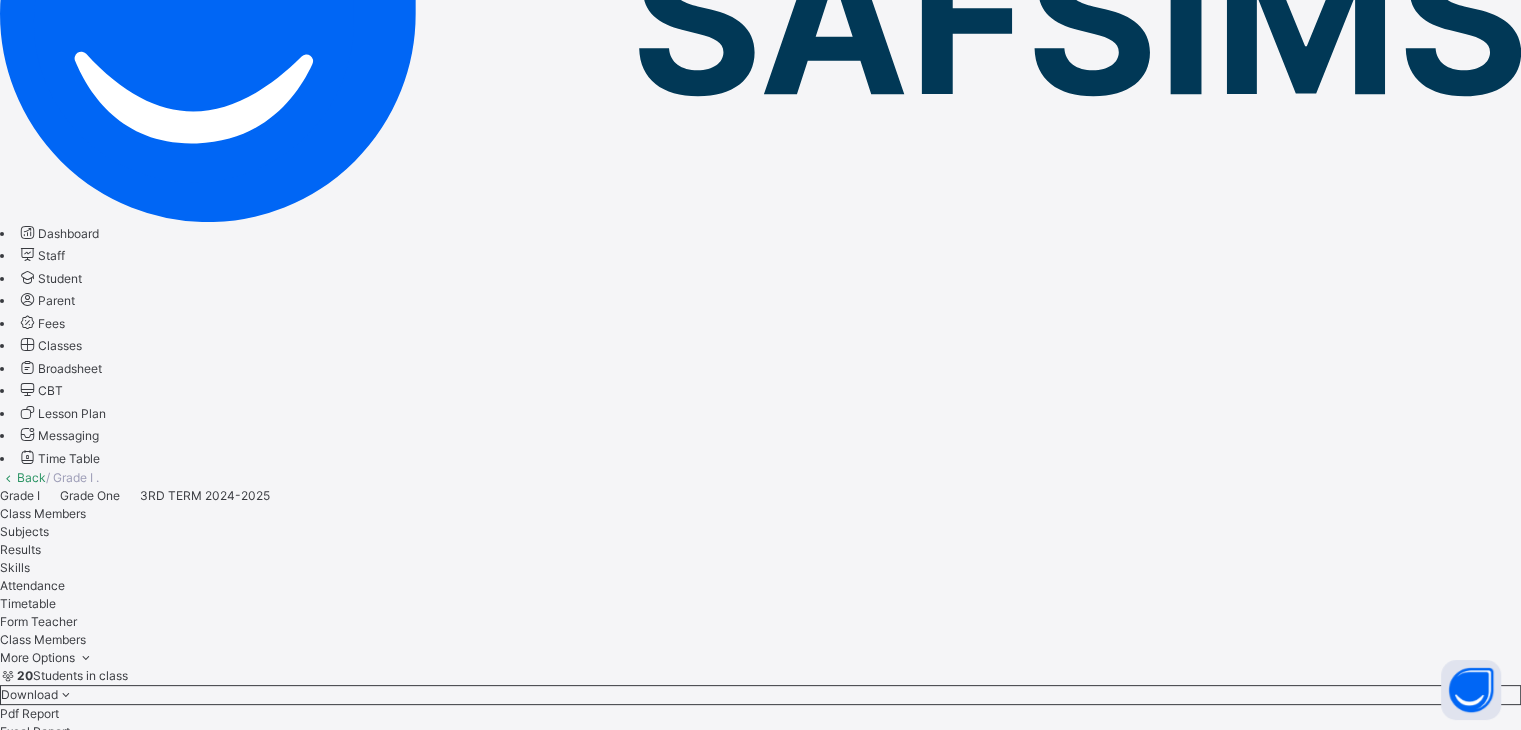 scroll, scrollTop: 958, scrollLeft: 0, axis: vertical 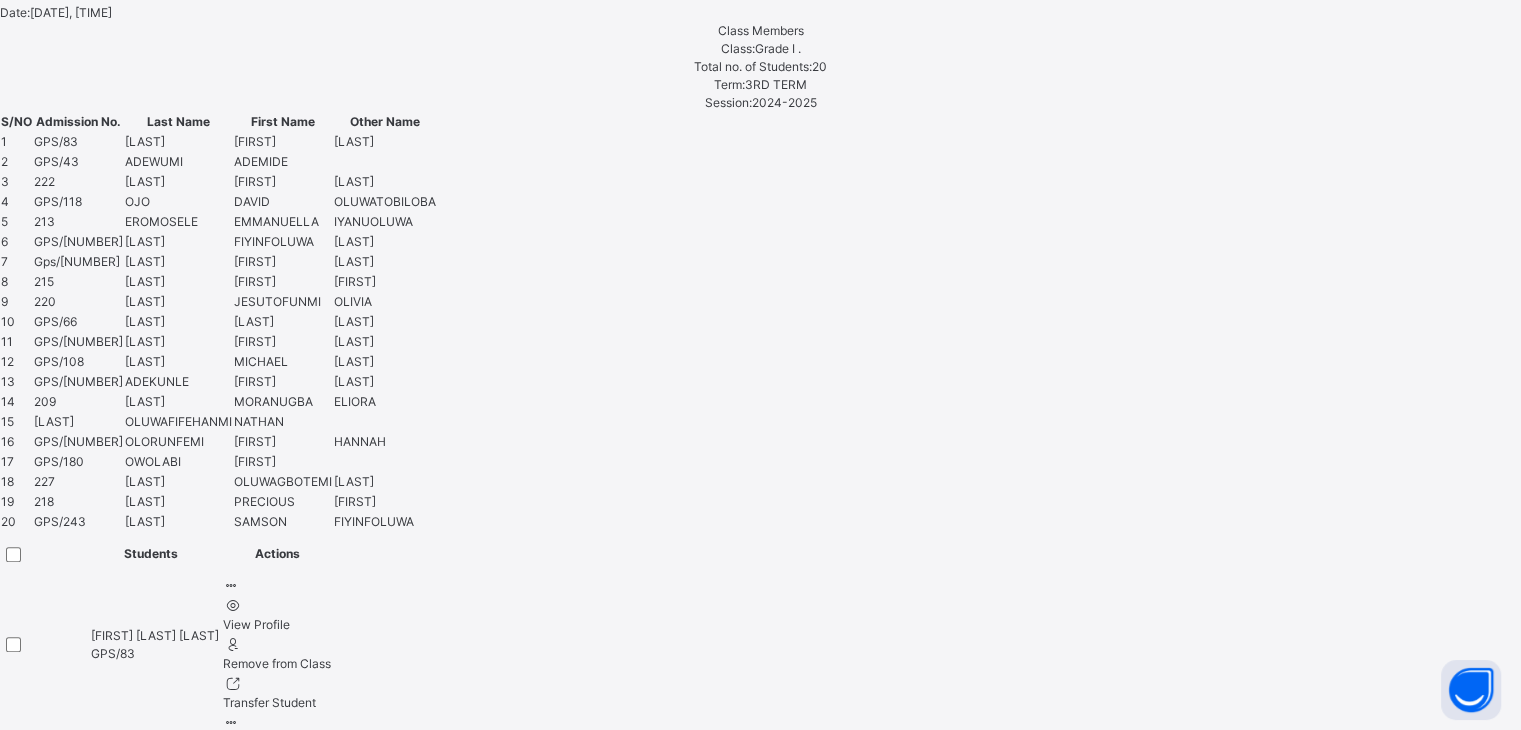 click at bounding box center (40, 3247) 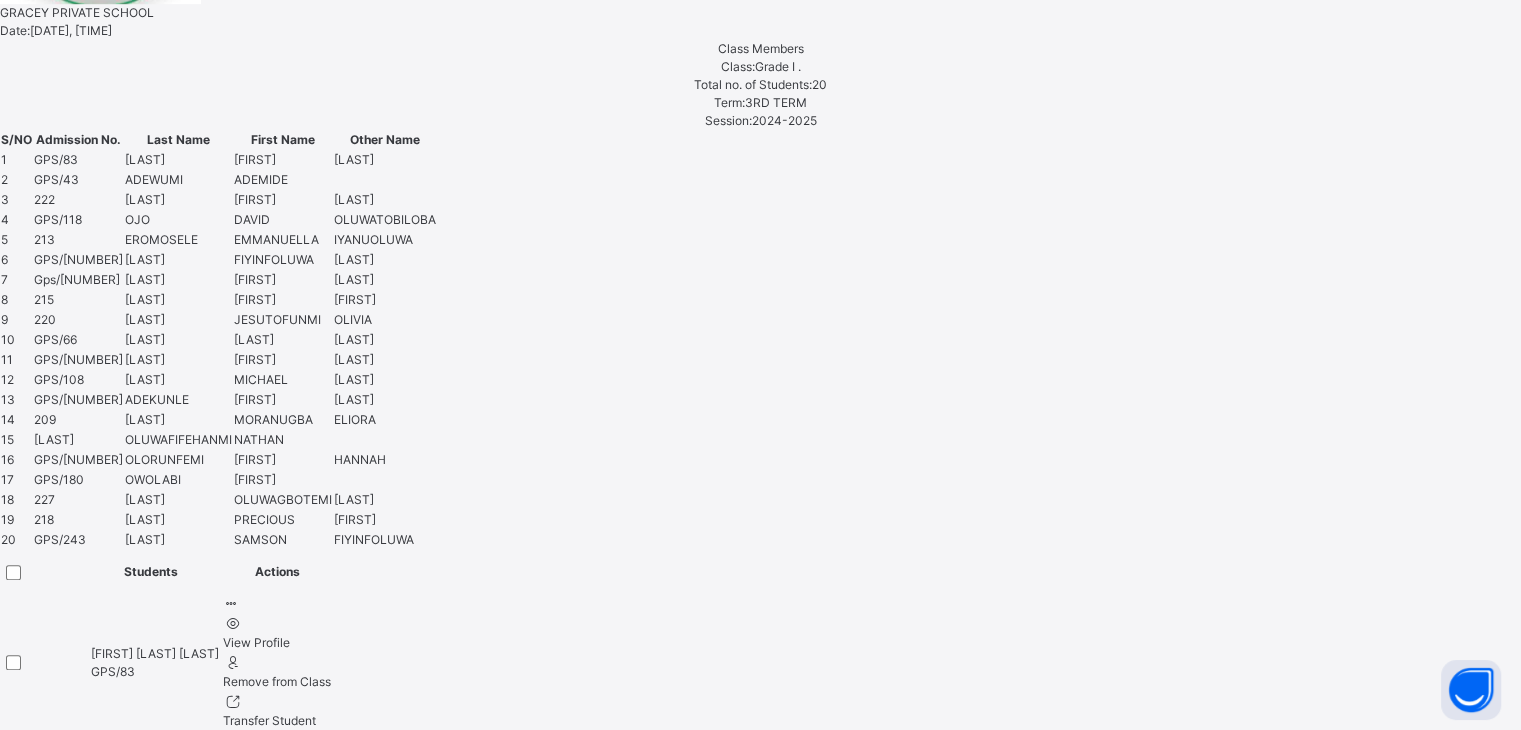 click at bounding box center [231, 3206] 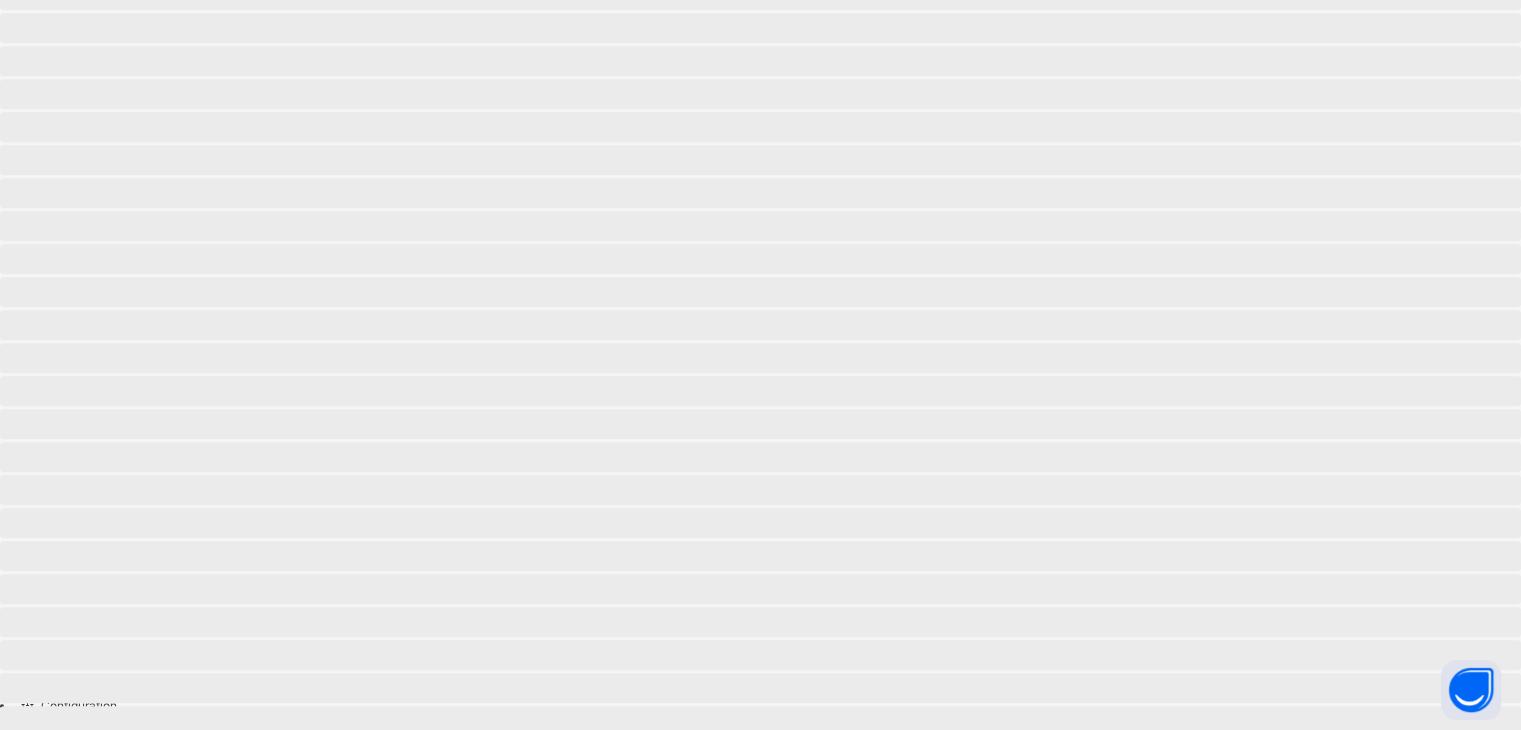scroll, scrollTop: 372, scrollLeft: 0, axis: vertical 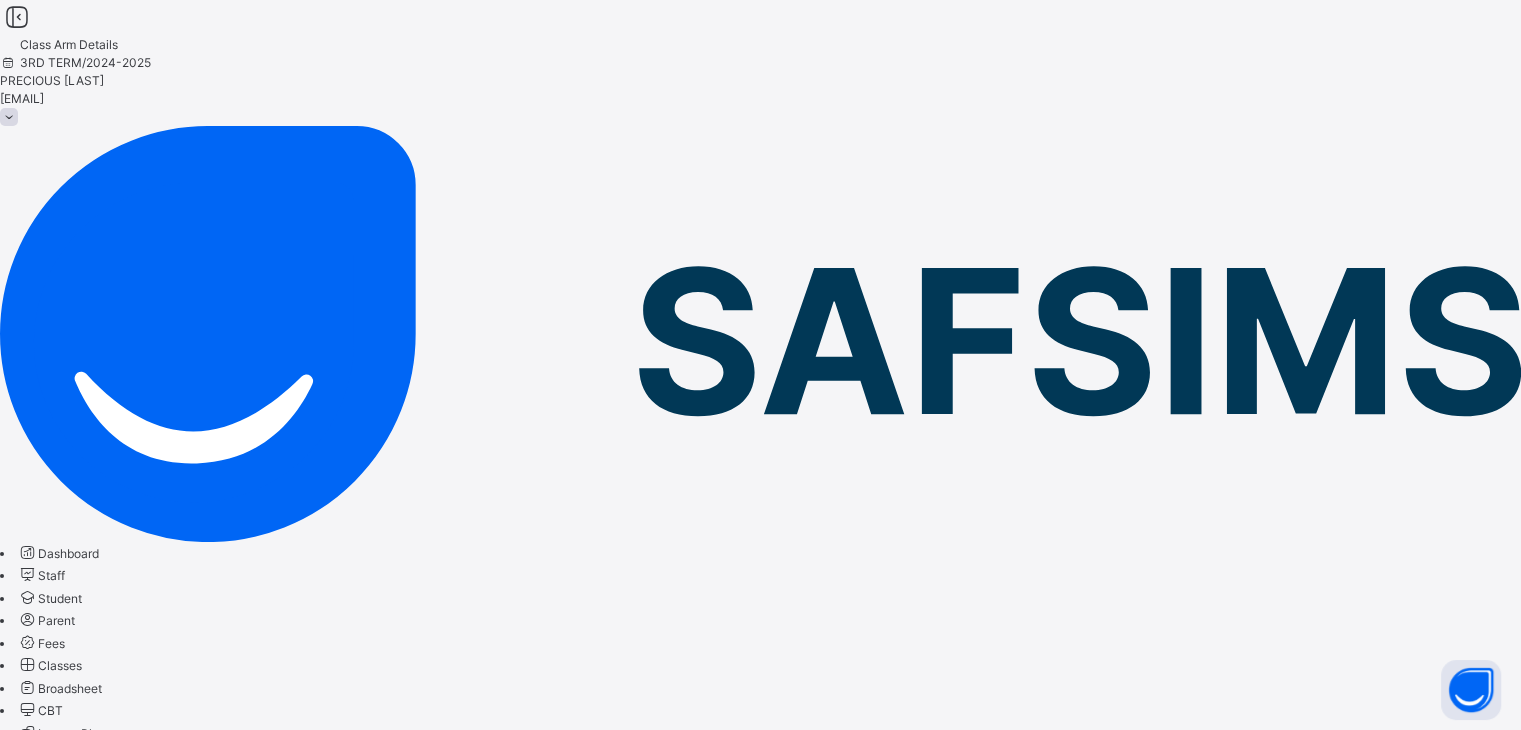 click on "Subjects" at bounding box center (24, 851) 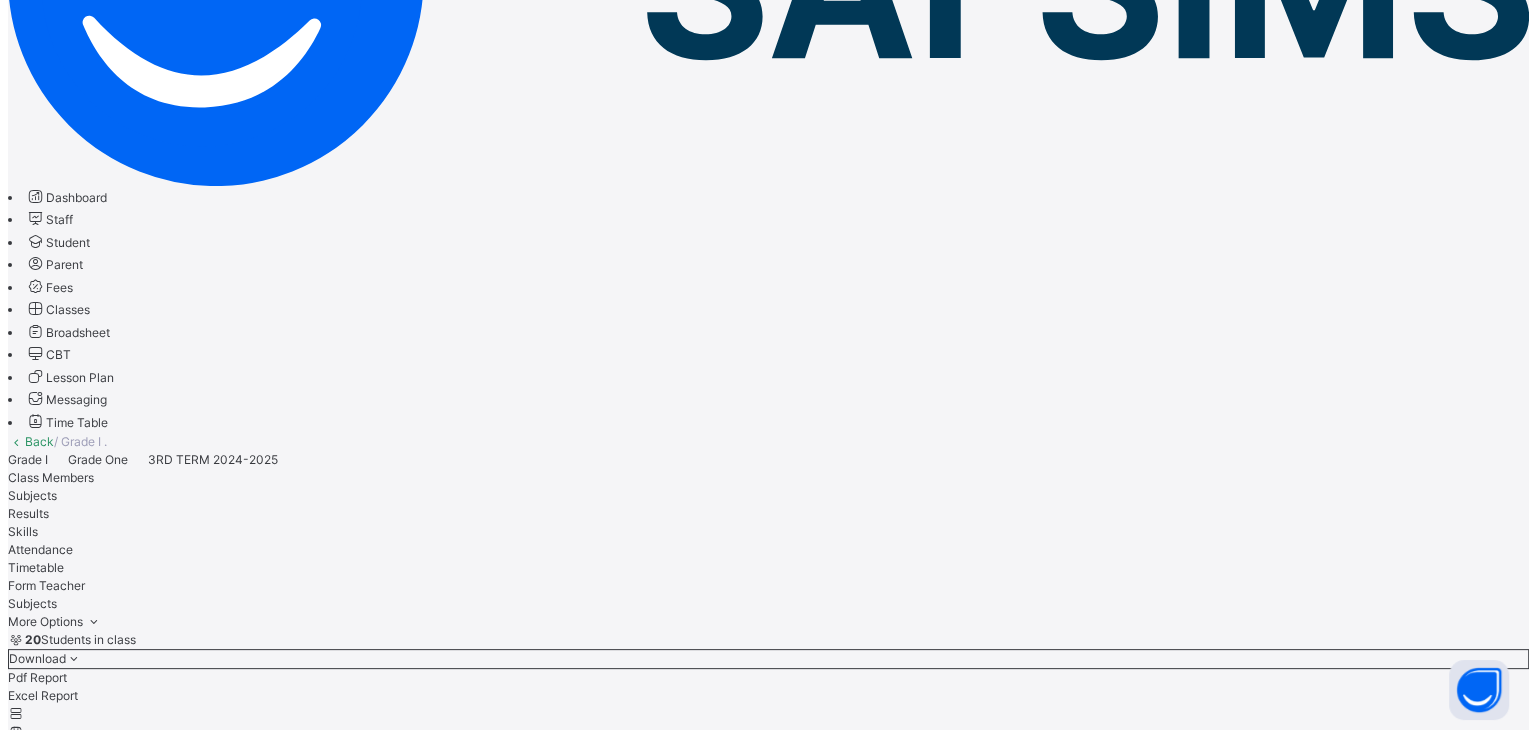 scroll, scrollTop: 360, scrollLeft: 0, axis: vertical 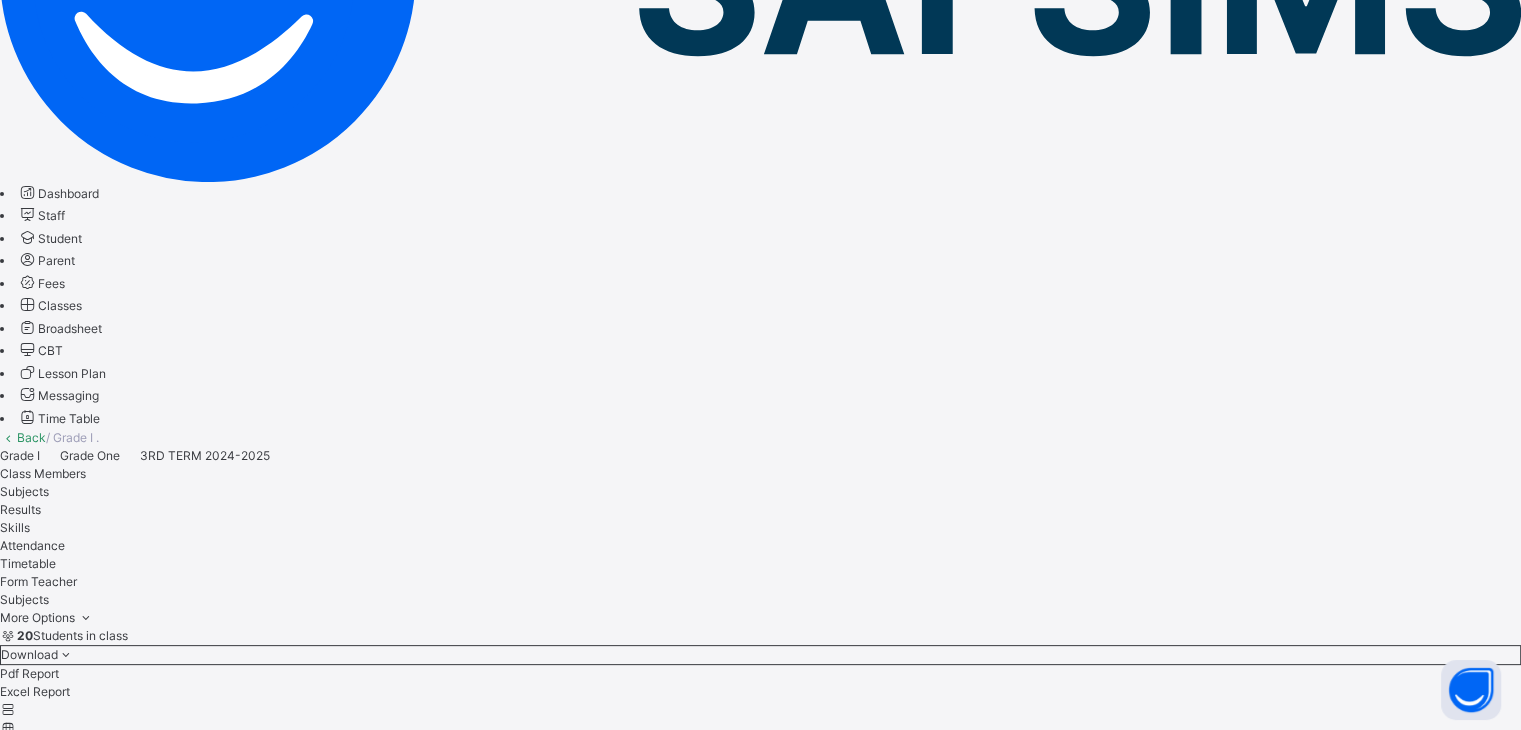 click on "View subject result" at bounding box center [53, 4334] 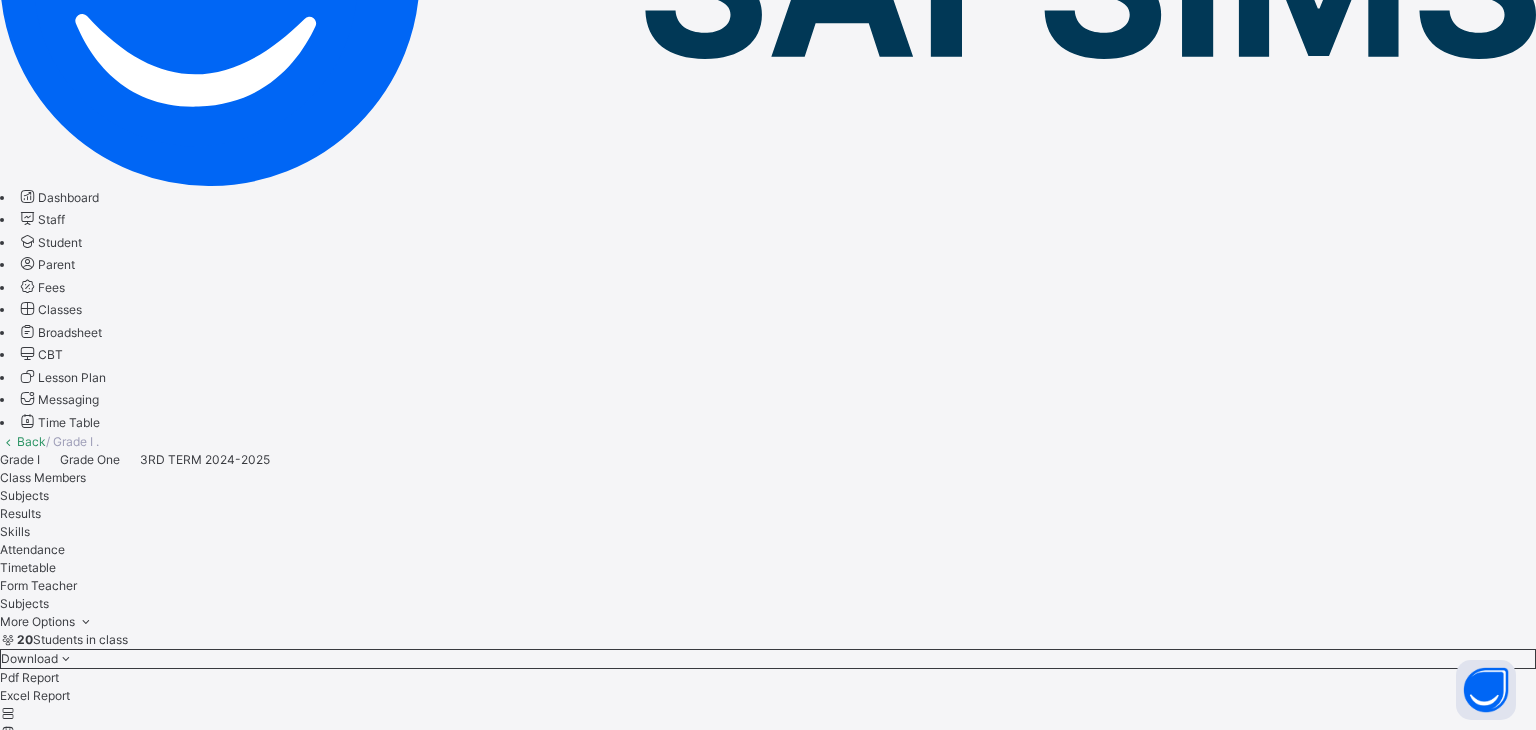 click on "Grade I .: AGRICULTURAL SCIENCE" at bounding box center (768, 5821) 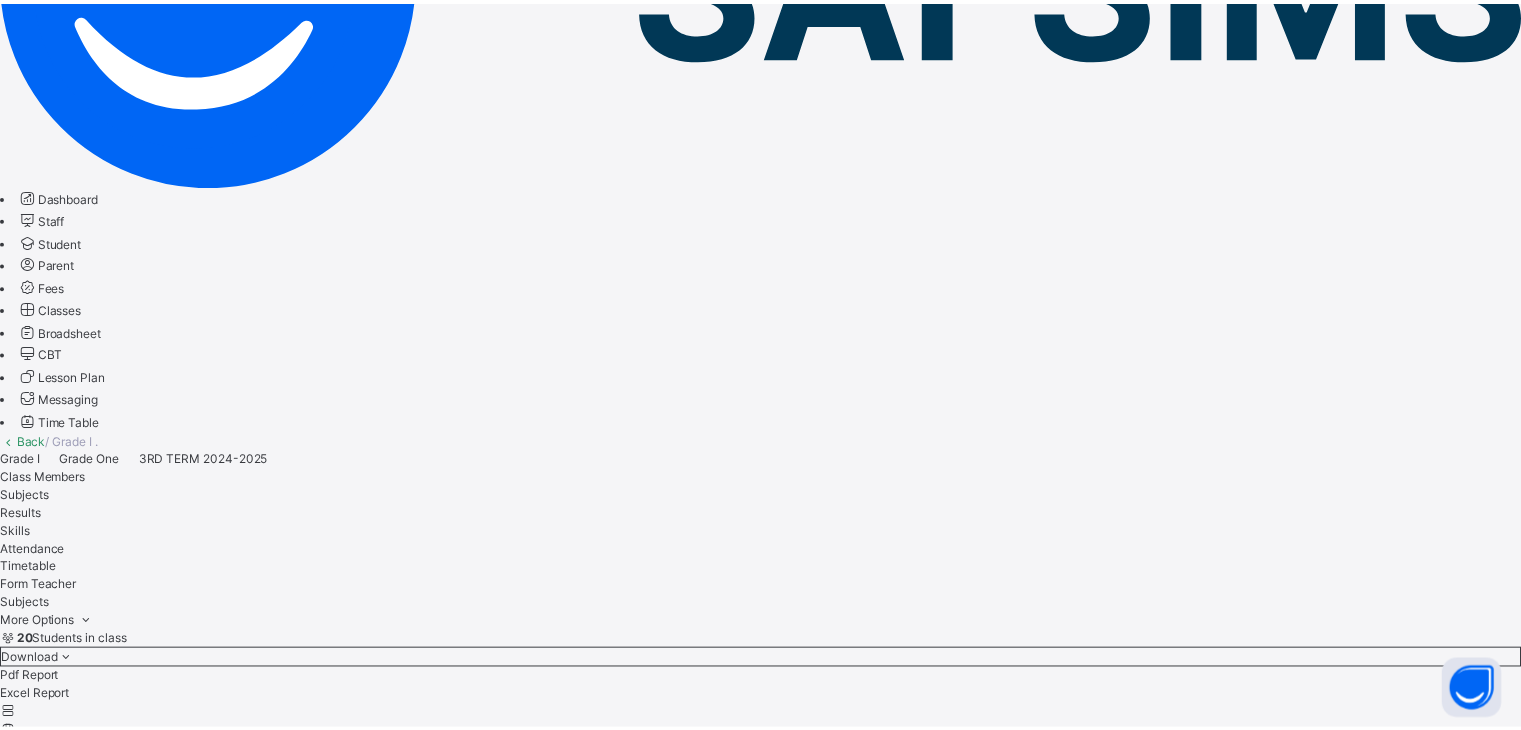 scroll, scrollTop: 0, scrollLeft: 0, axis: both 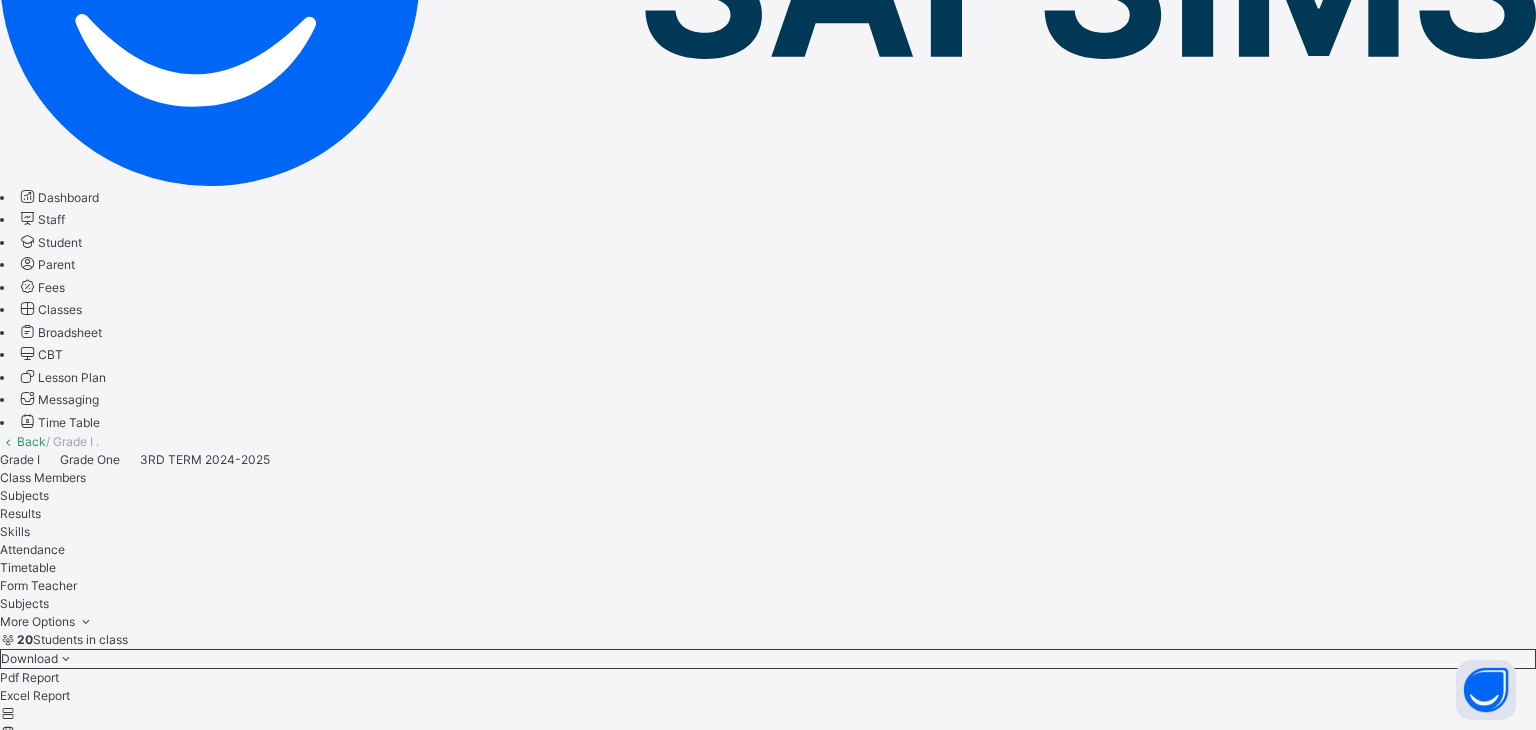 click on "×" at bounding box center (768, 5783) 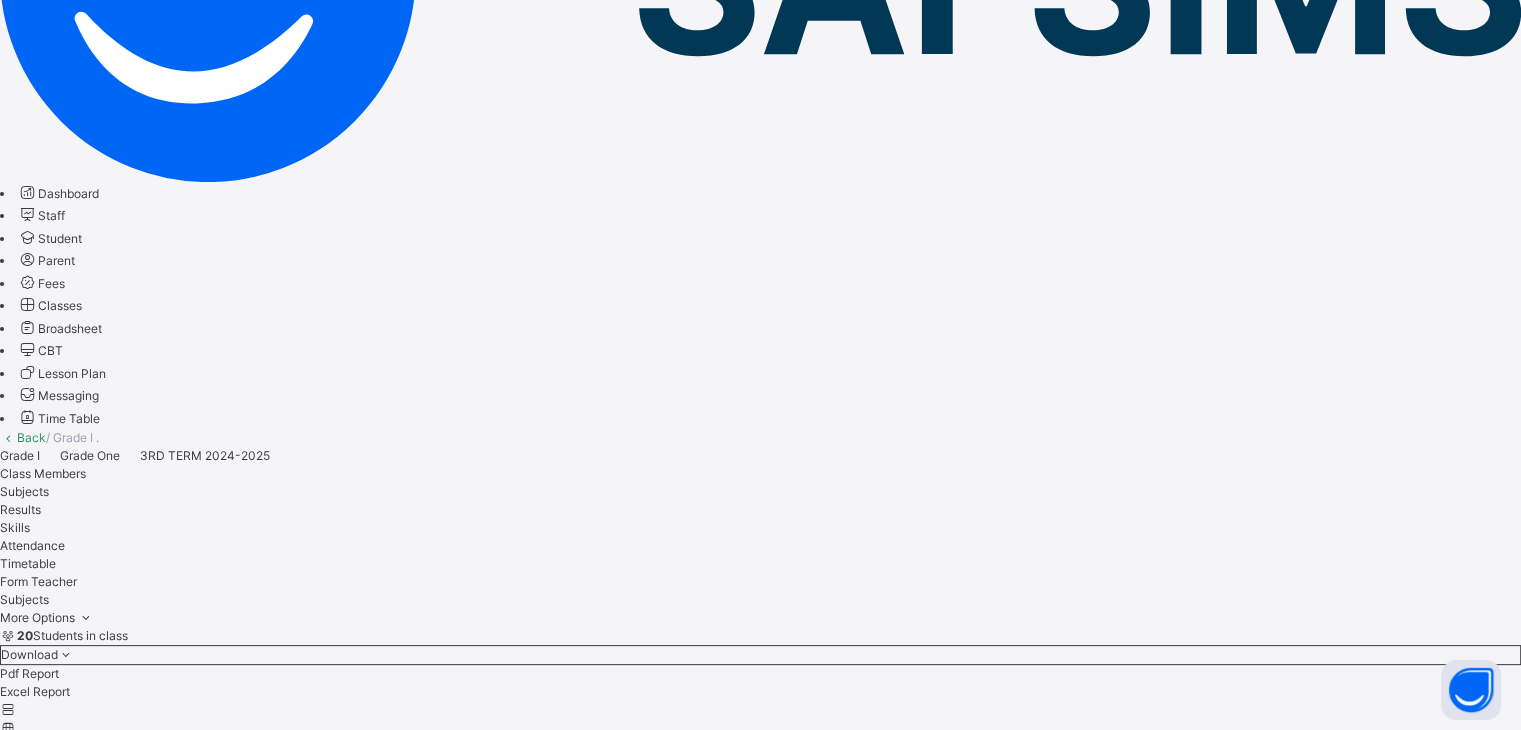 click on "Student" at bounding box center [60, 238] 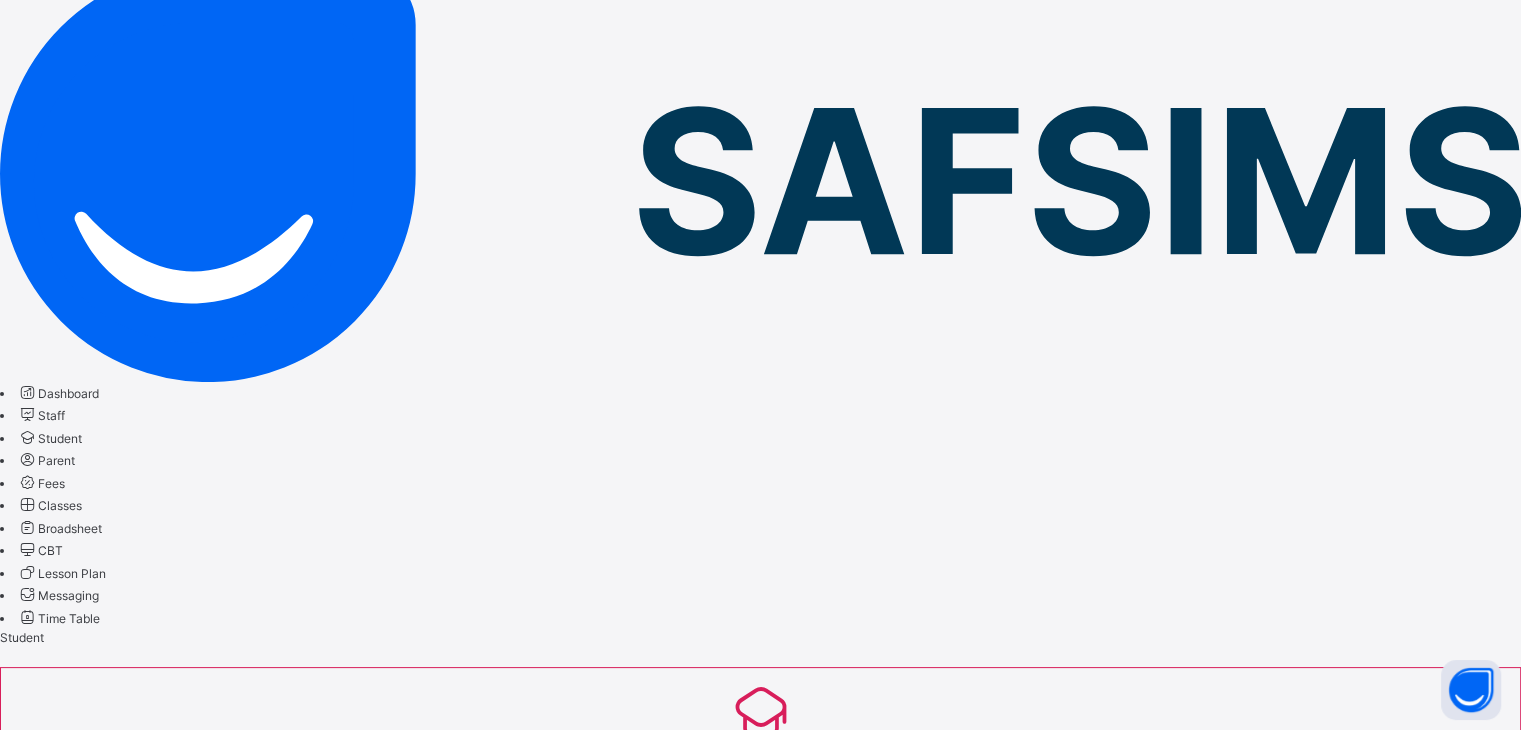 scroll, scrollTop: 360, scrollLeft: 0, axis: vertical 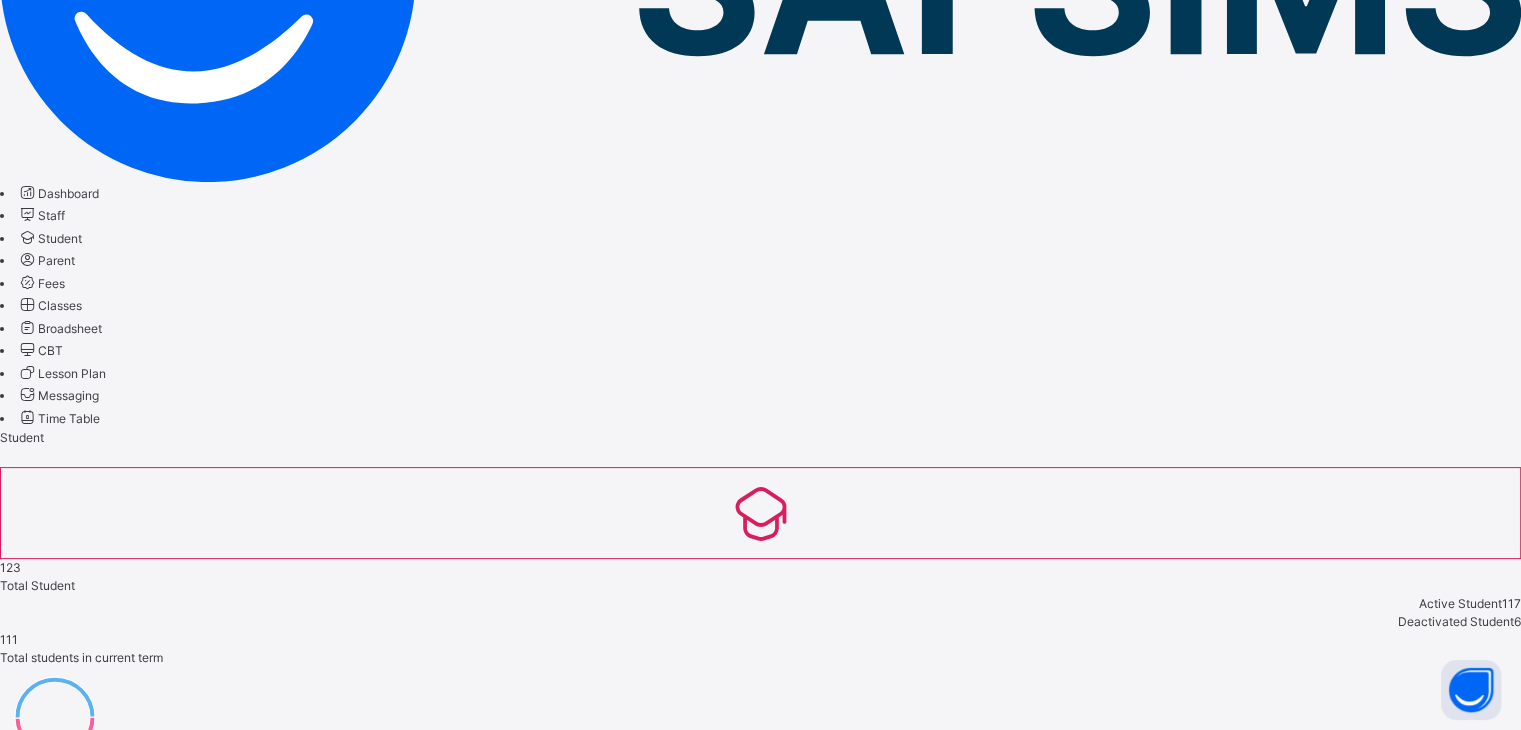 click at bounding box center [150, 994] 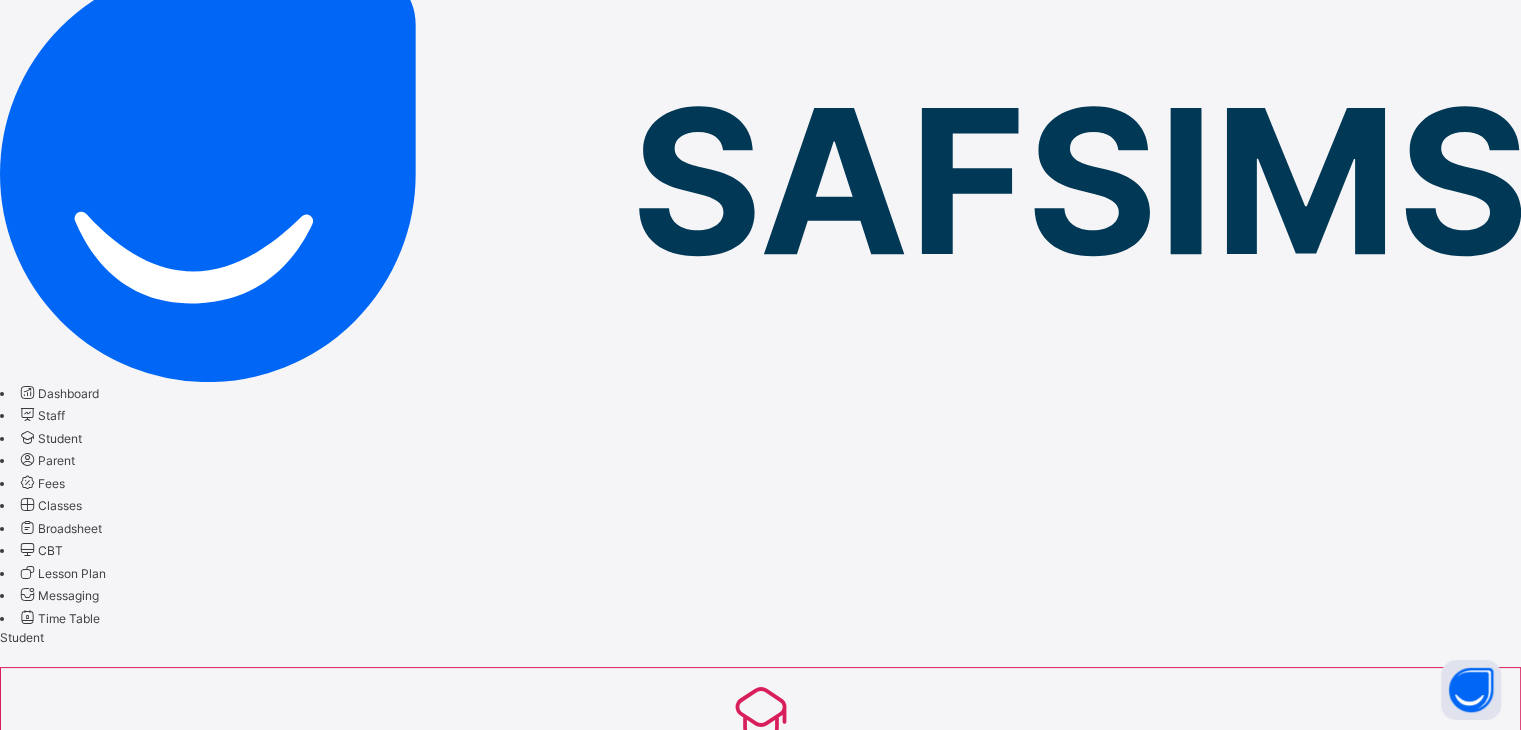 scroll, scrollTop: 65, scrollLeft: 0, axis: vertical 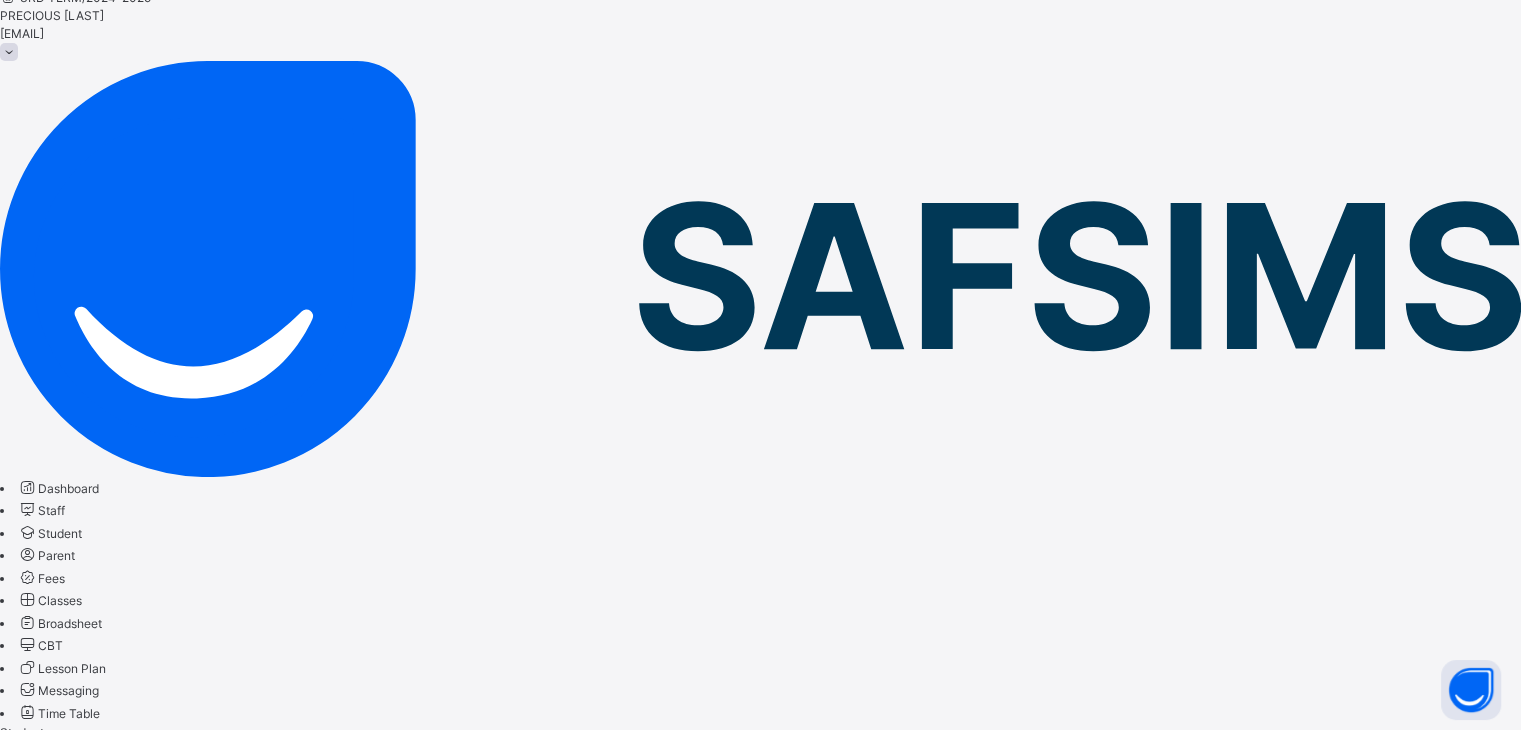 type on "*******" 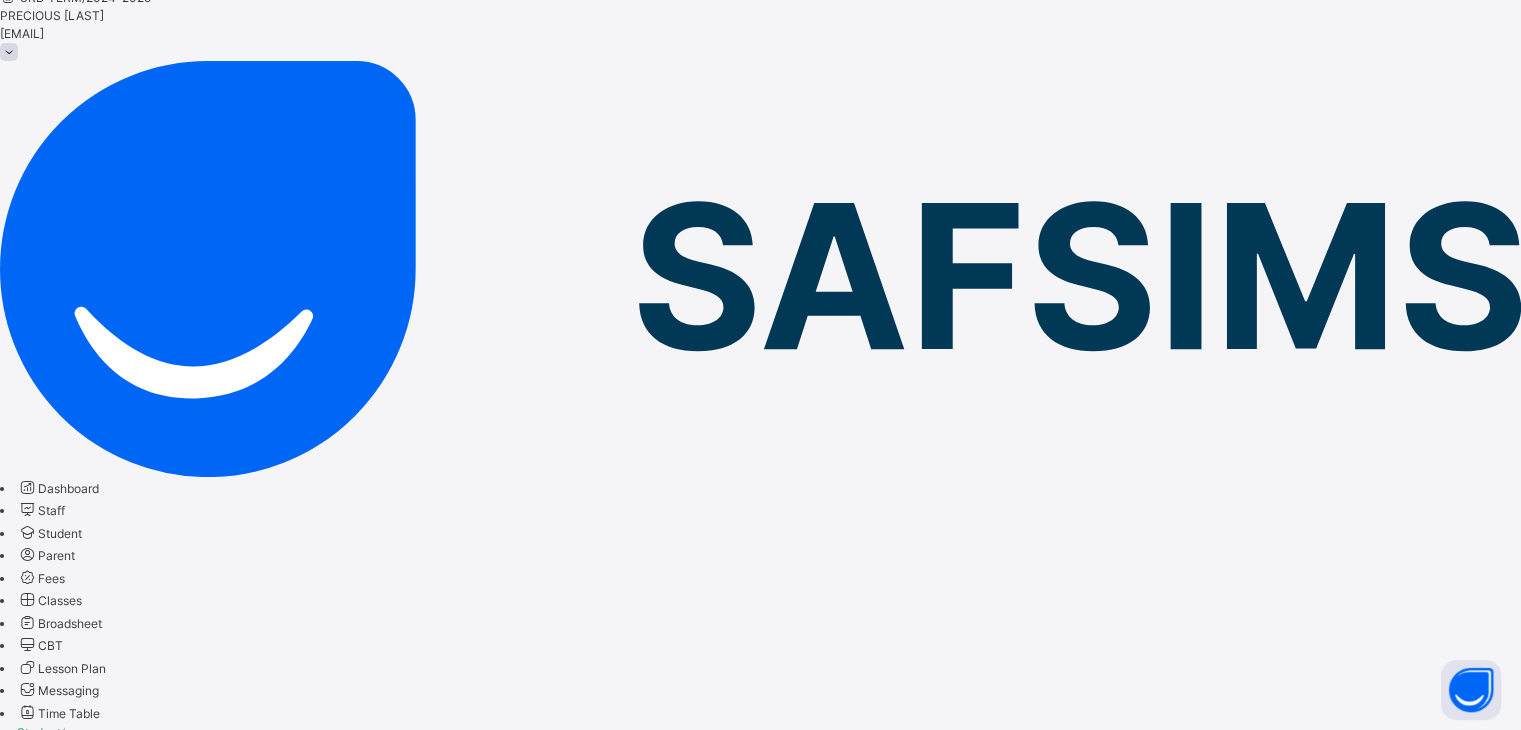 scroll, scrollTop: 0, scrollLeft: 0, axis: both 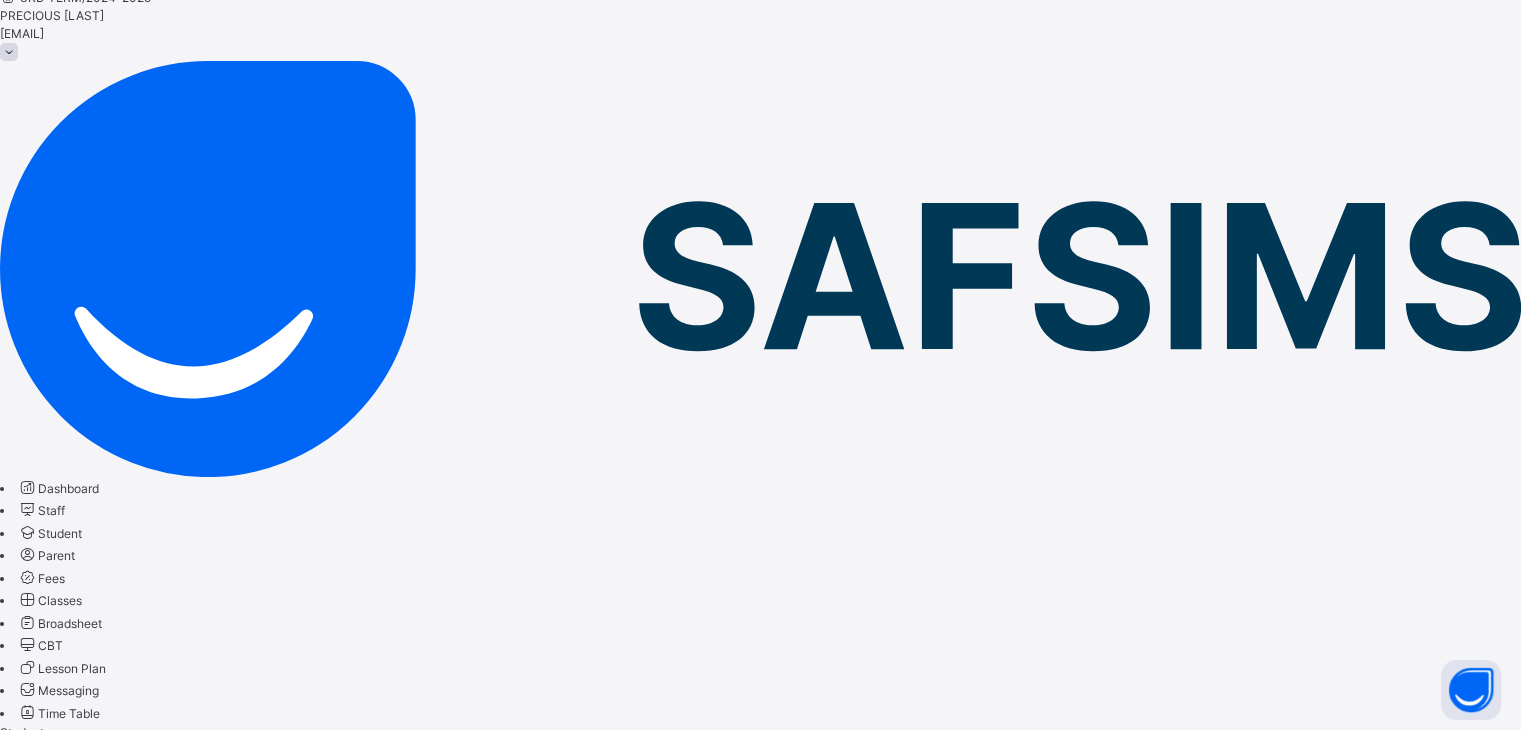 click on "Classes" at bounding box center (60, 600) 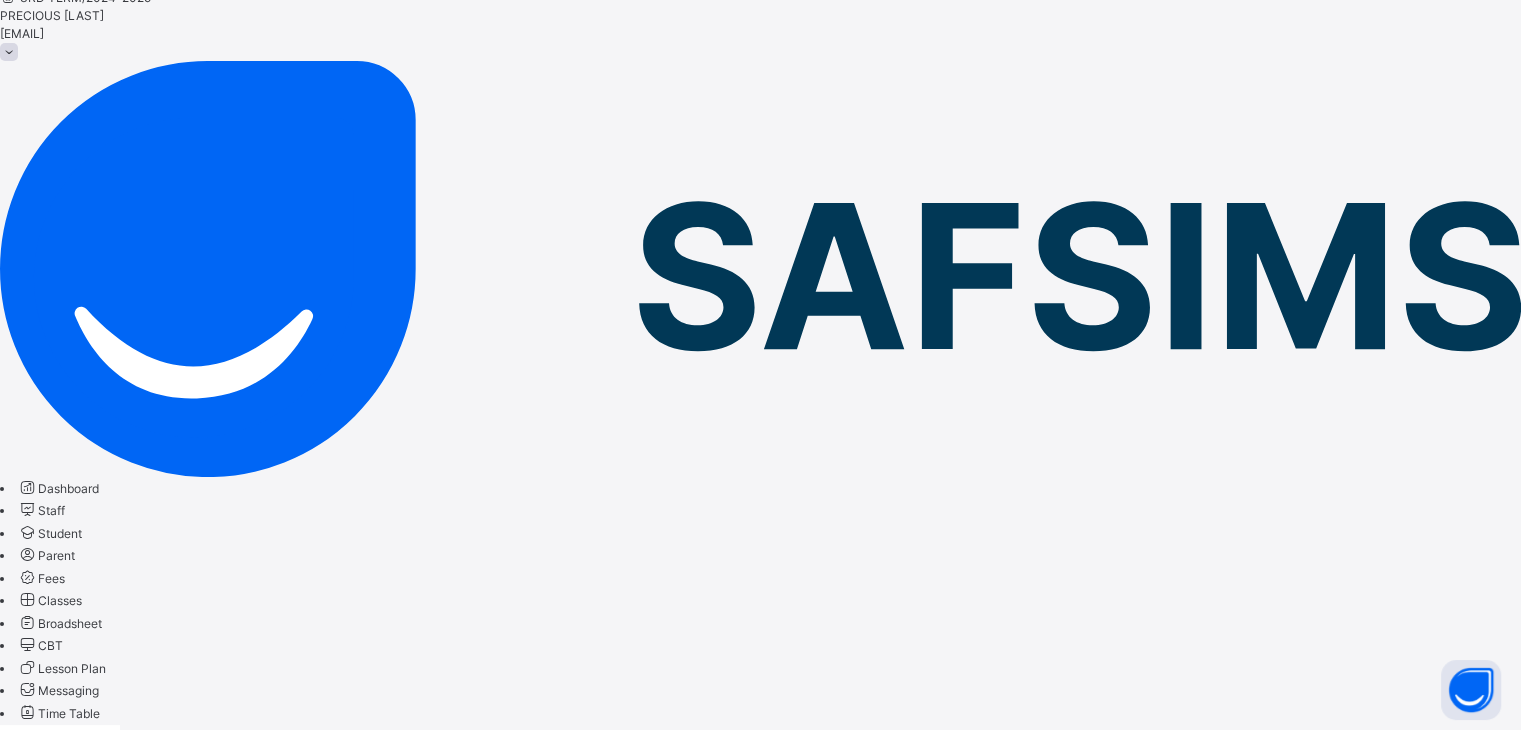 scroll, scrollTop: 0, scrollLeft: 0, axis: both 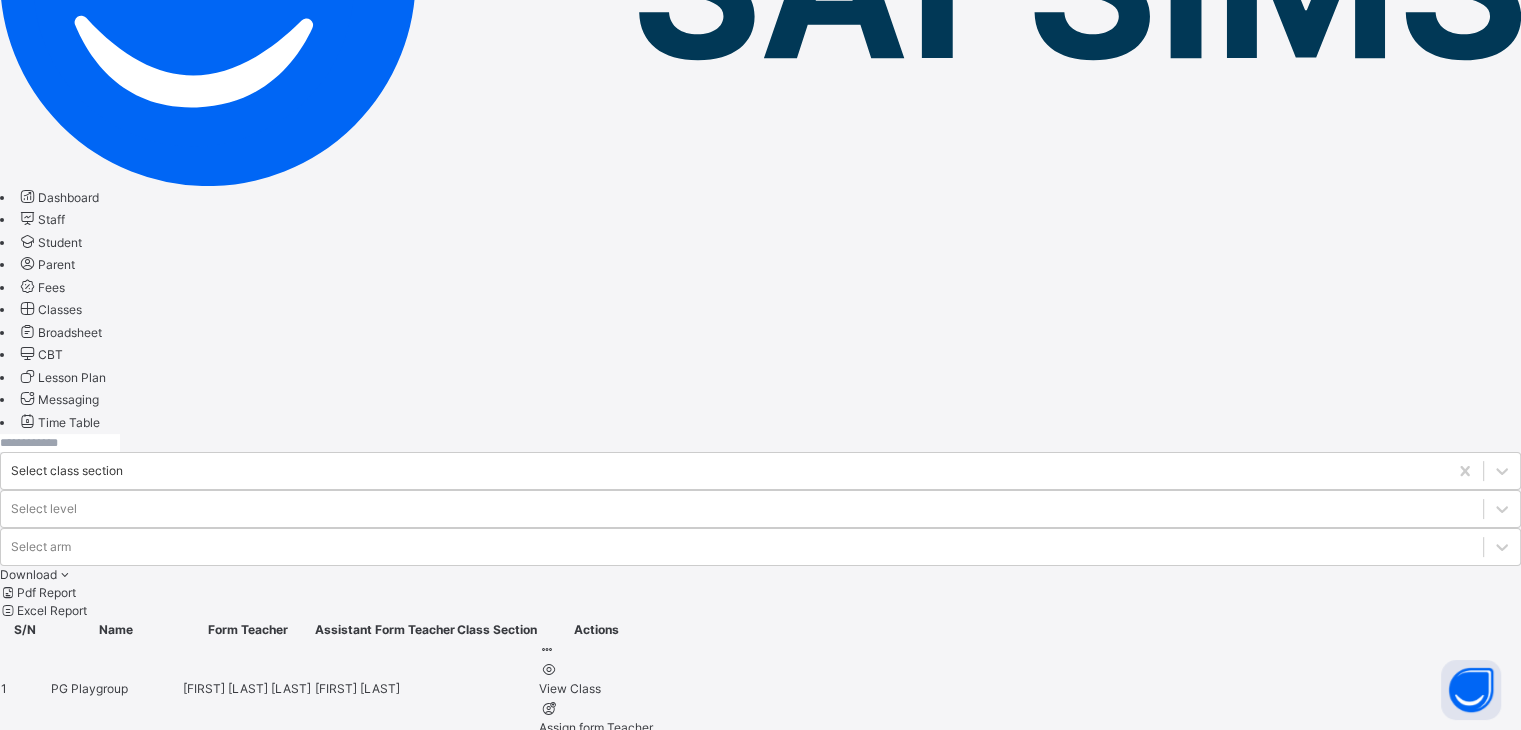 click on "Grade I" at bounding box center (72, 1472) 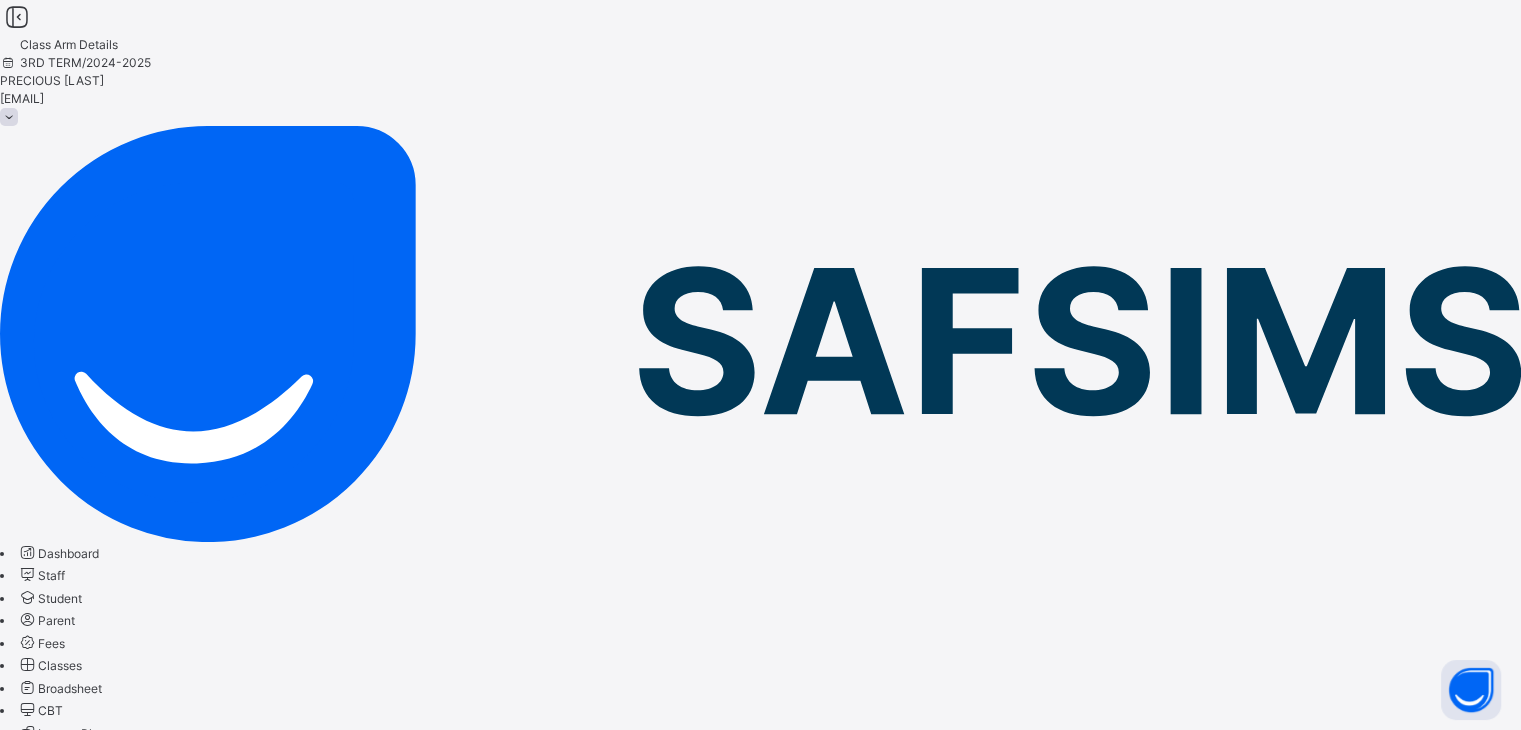 click on "View subject profile" at bounding box center [760, 1125] 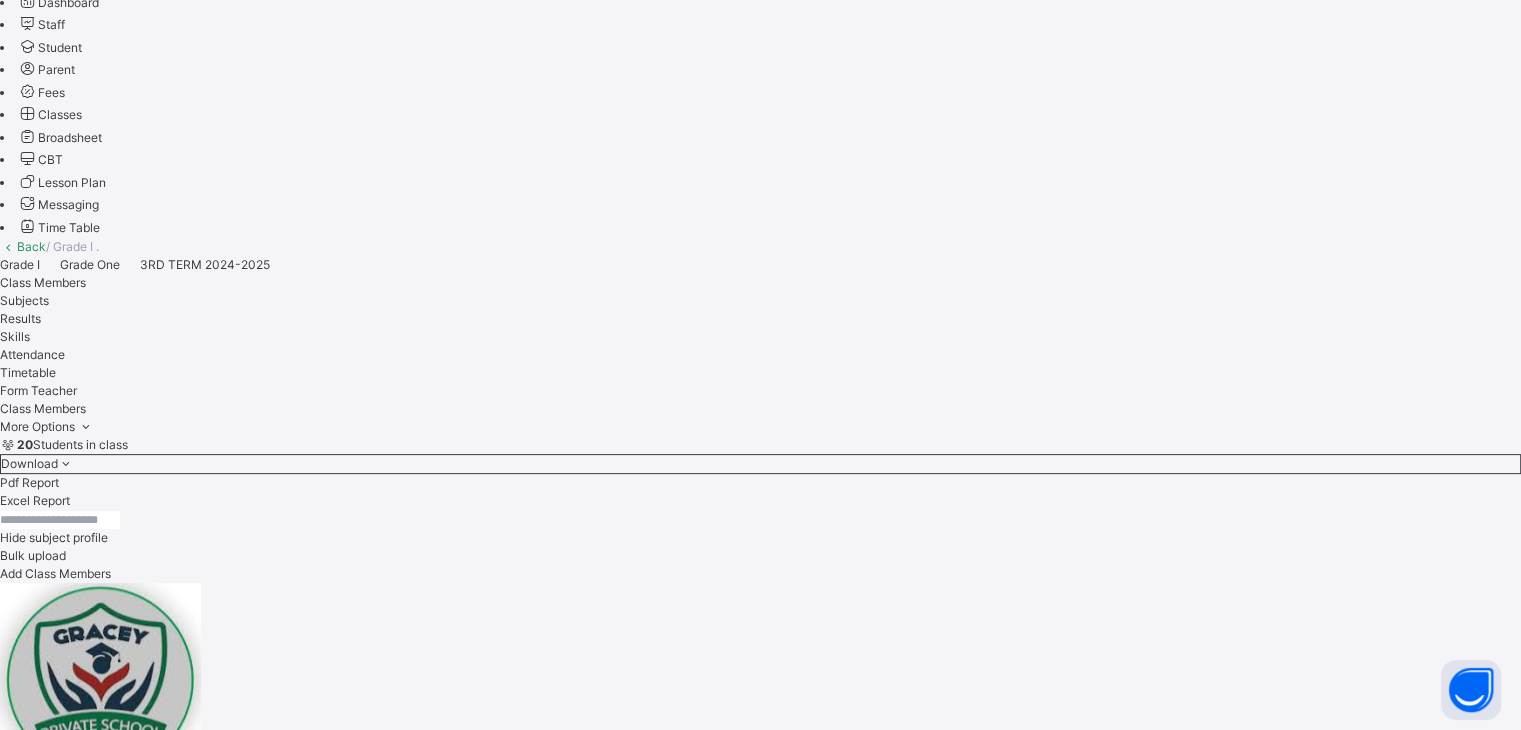 scroll, scrollTop: 552, scrollLeft: 0, axis: vertical 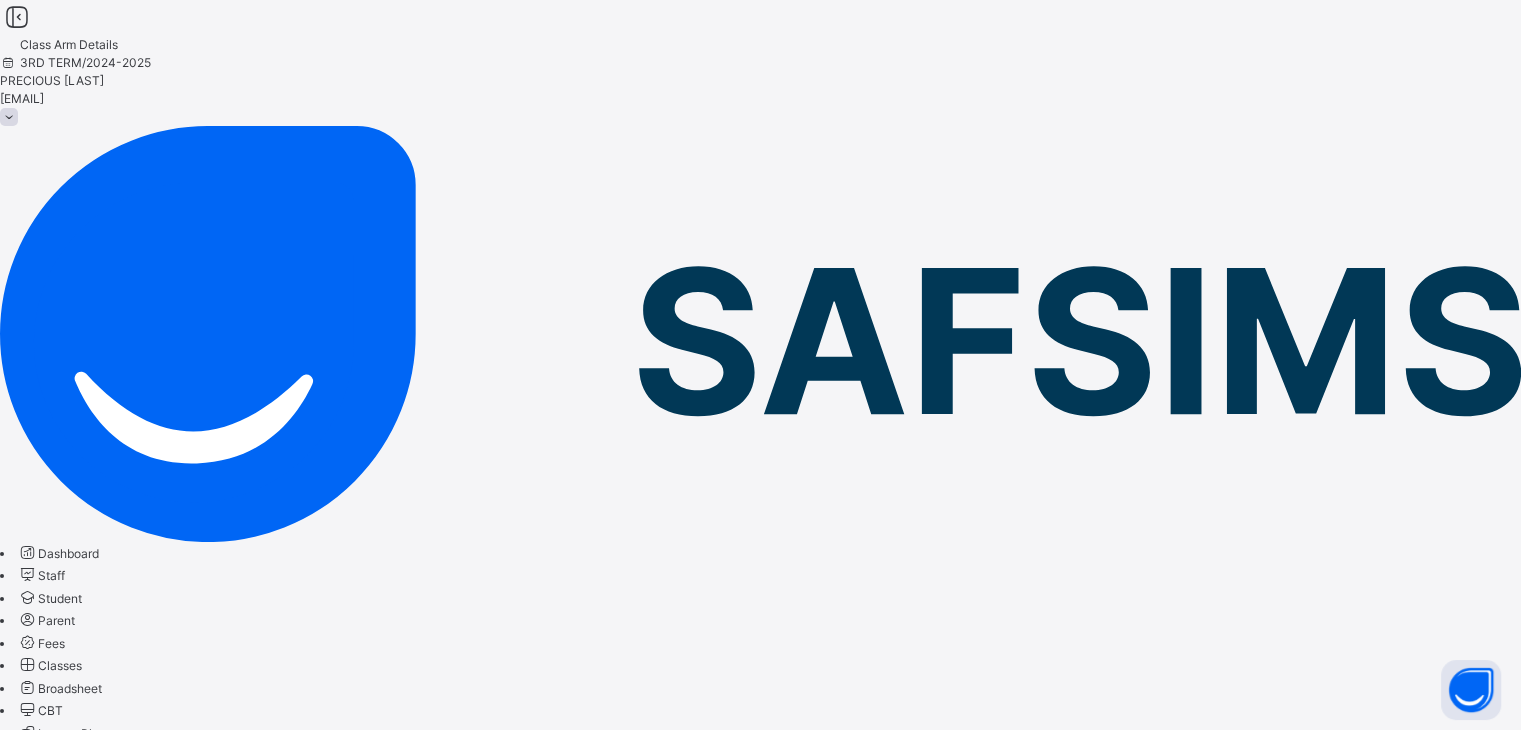 click at bounding box center [60, 1071] 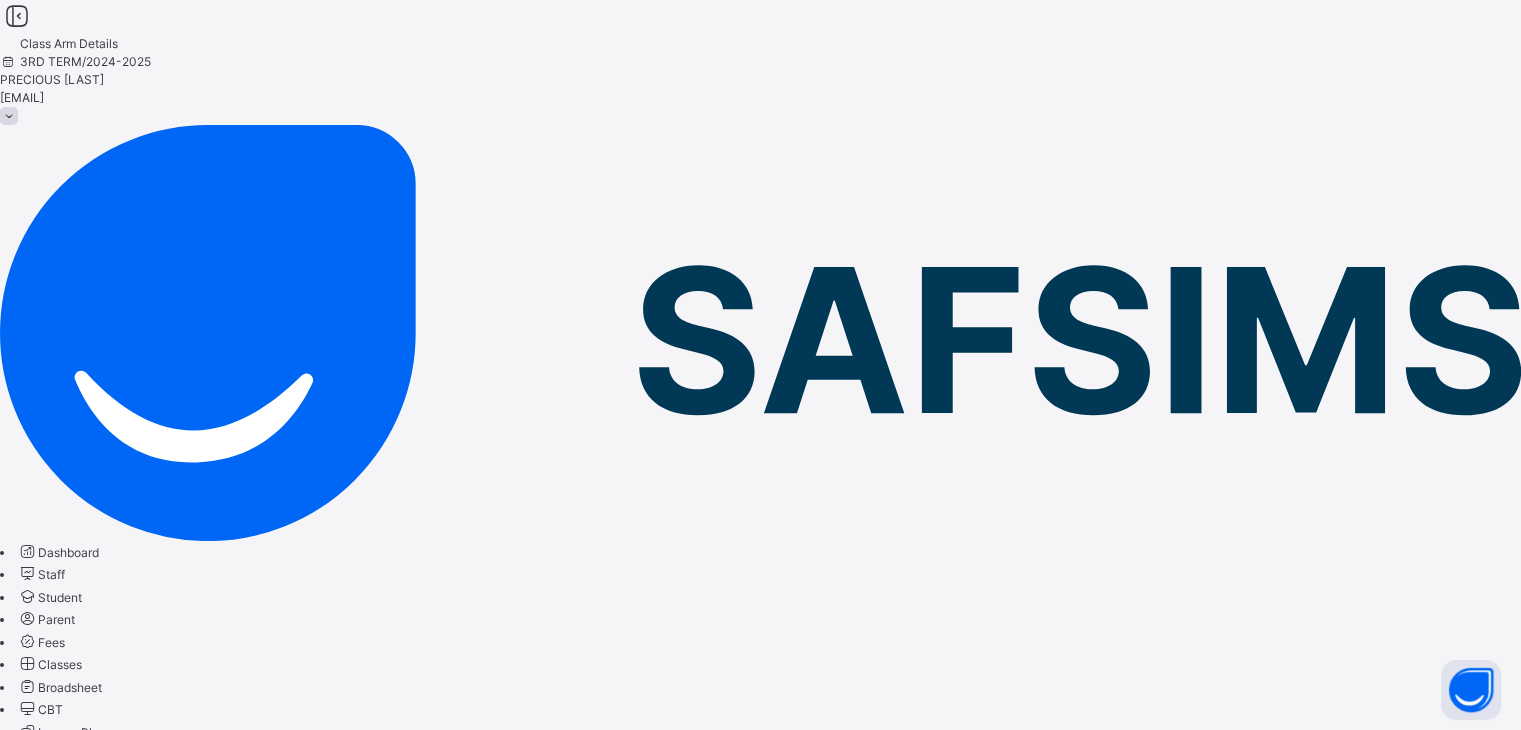 scroll, scrollTop: 0, scrollLeft: 0, axis: both 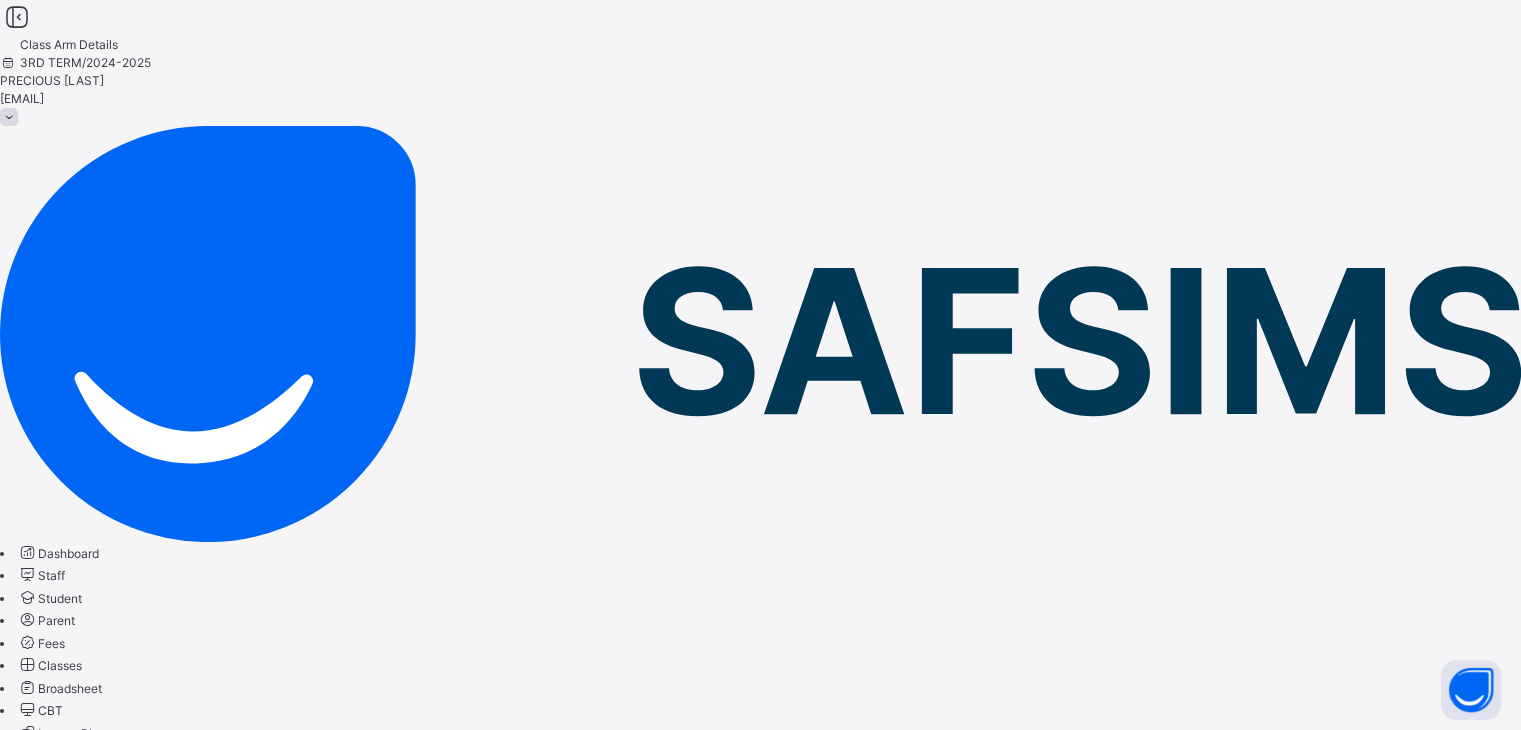click on "*******" at bounding box center [60, 1071] 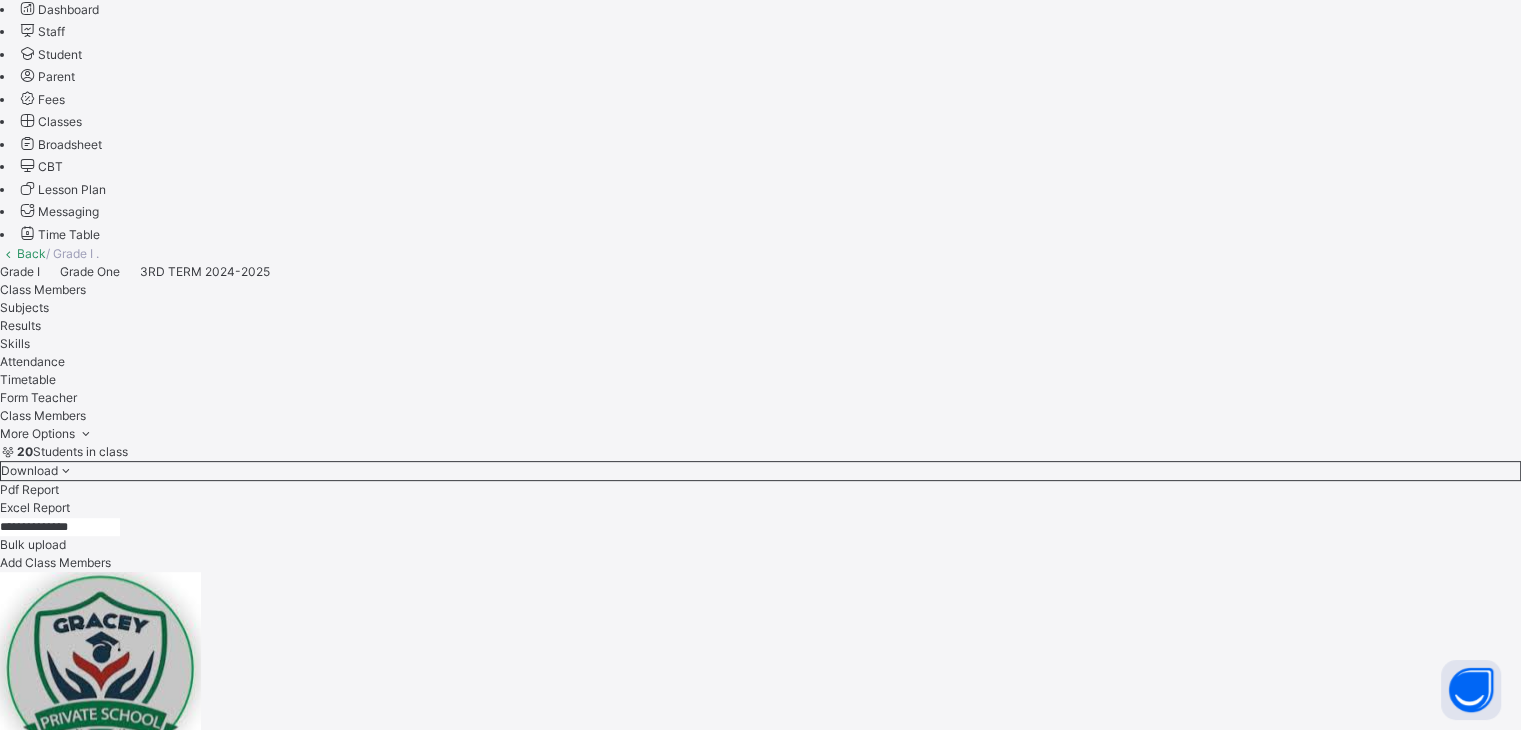 scroll, scrollTop: 552, scrollLeft: 0, axis: vertical 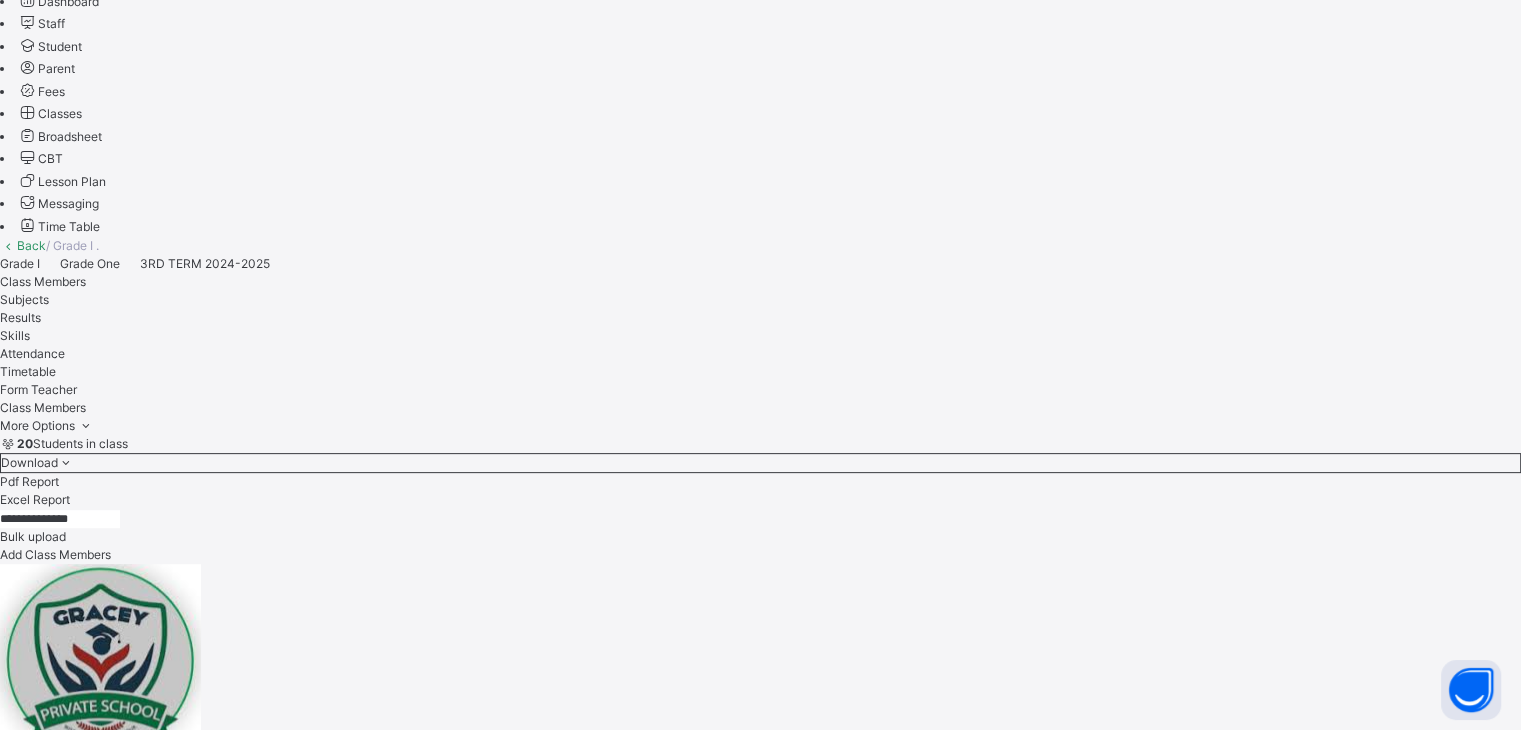 click on "Statistics   Science" at bounding box center (760, 950) 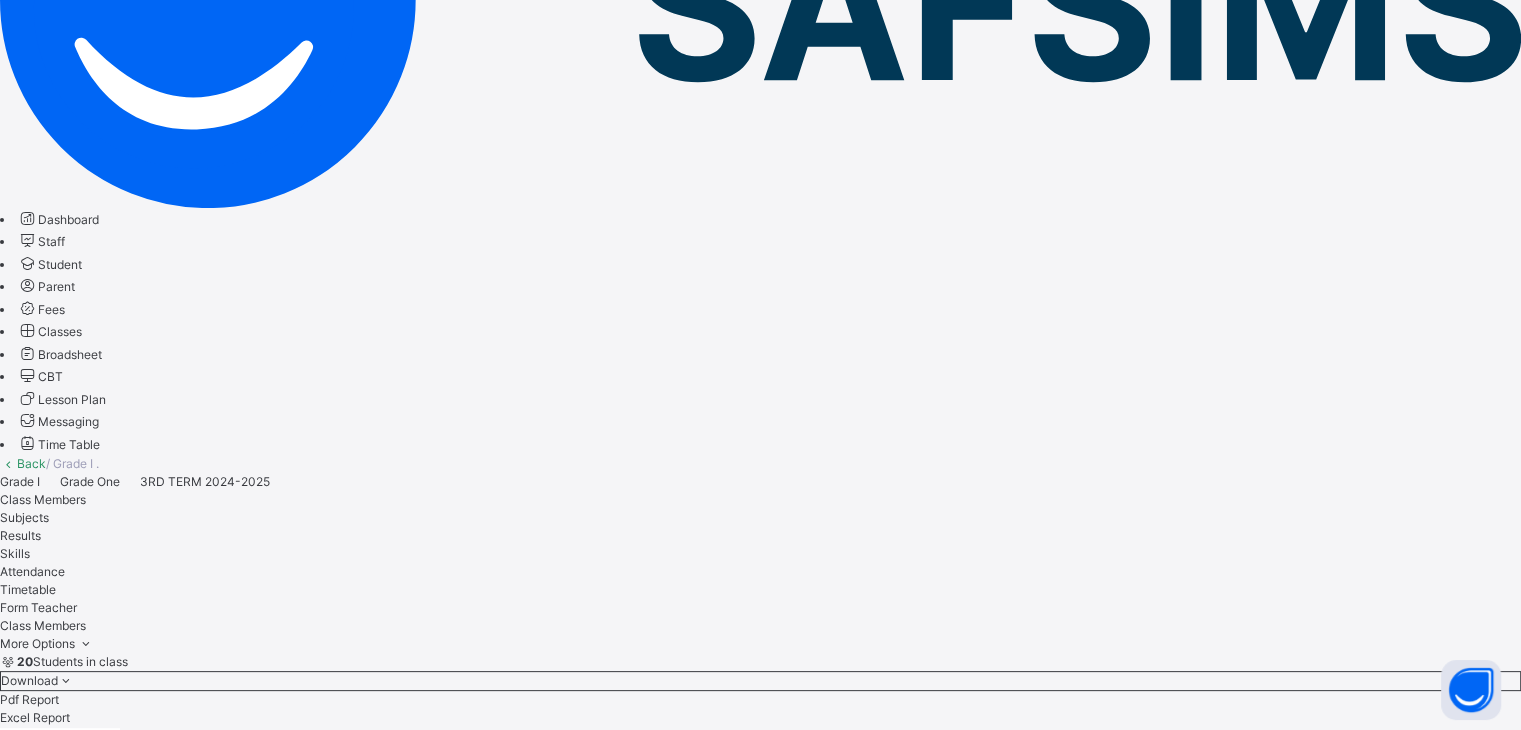 scroll, scrollTop: 339, scrollLeft: 0, axis: vertical 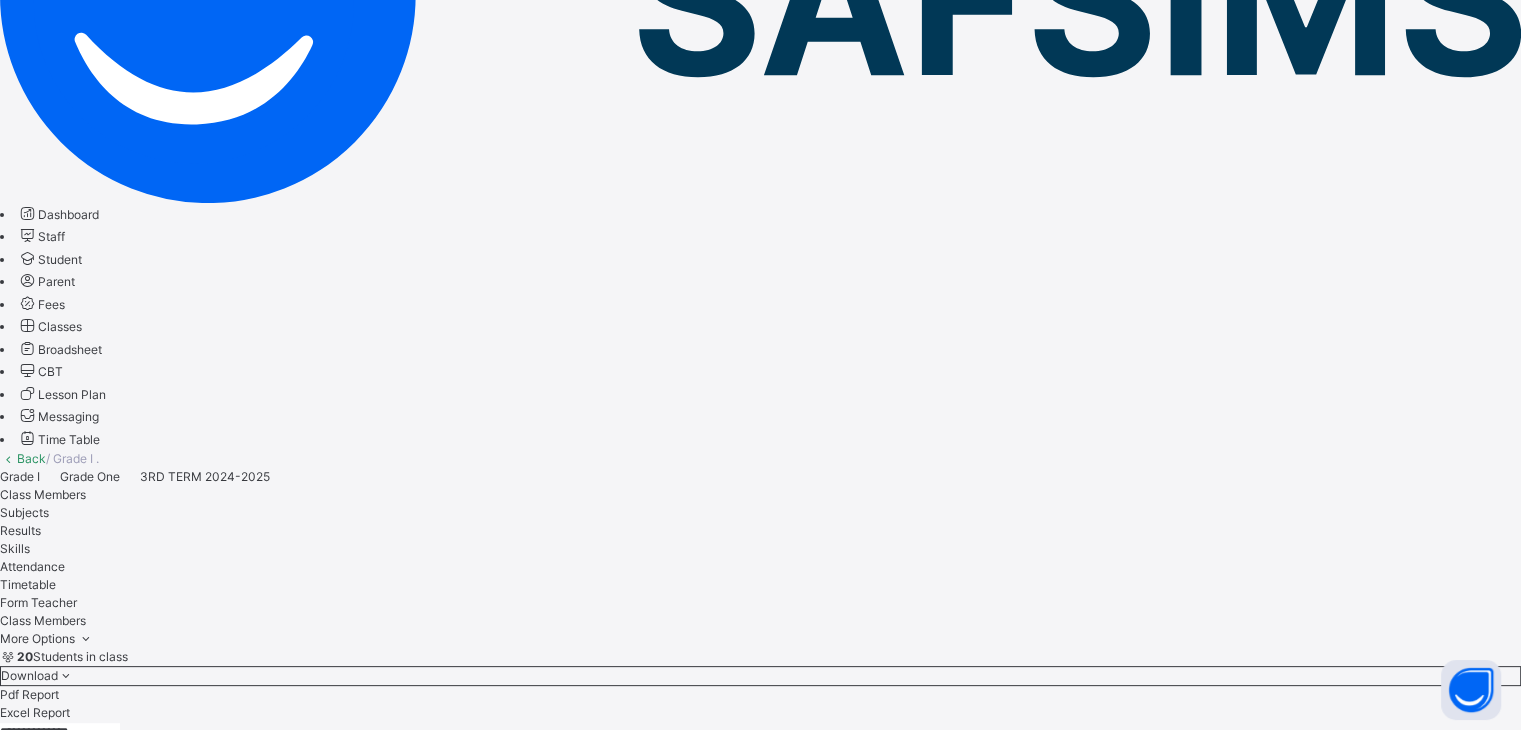 click on "Save changes" at bounding box center (760, 1136) 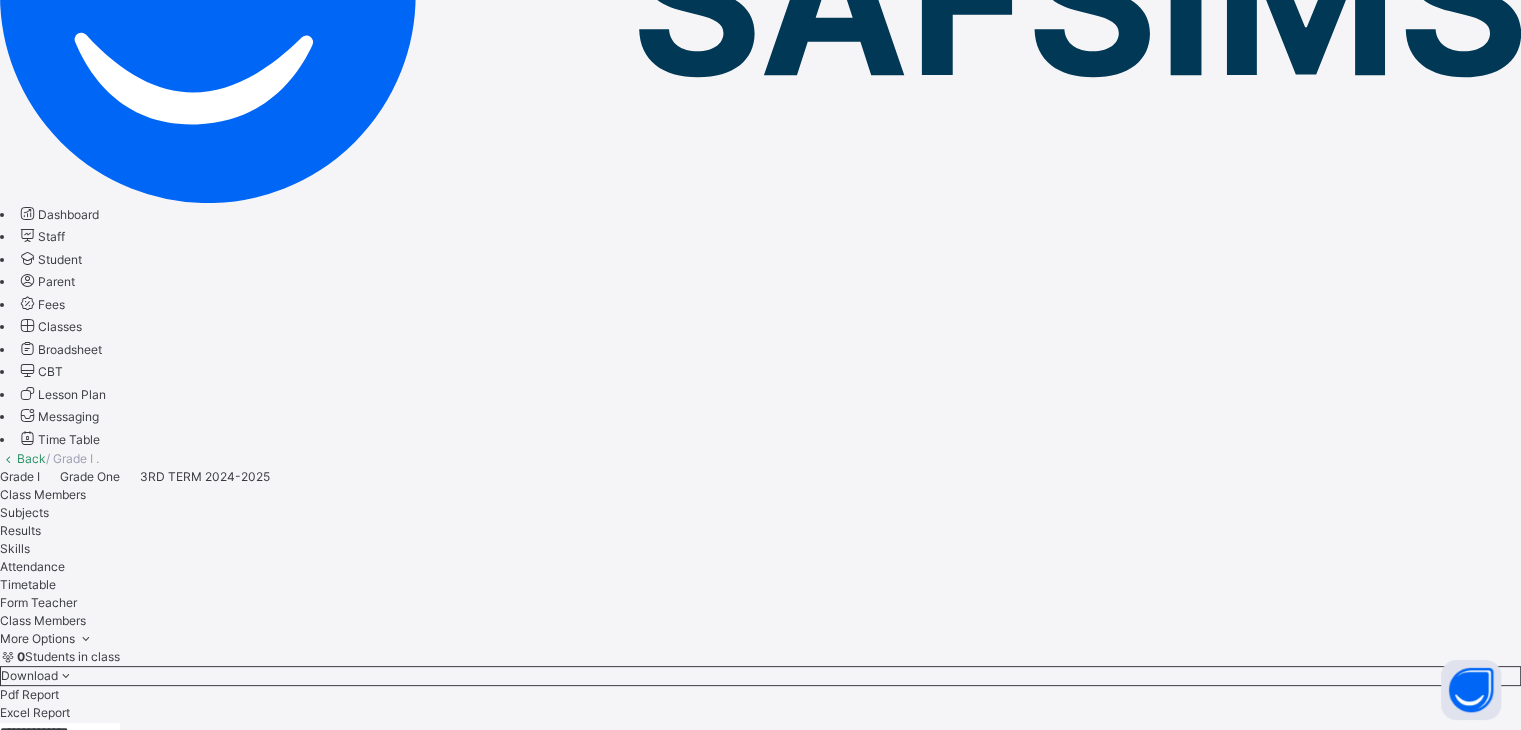 click on "Class Members" at bounding box center (43, 494) 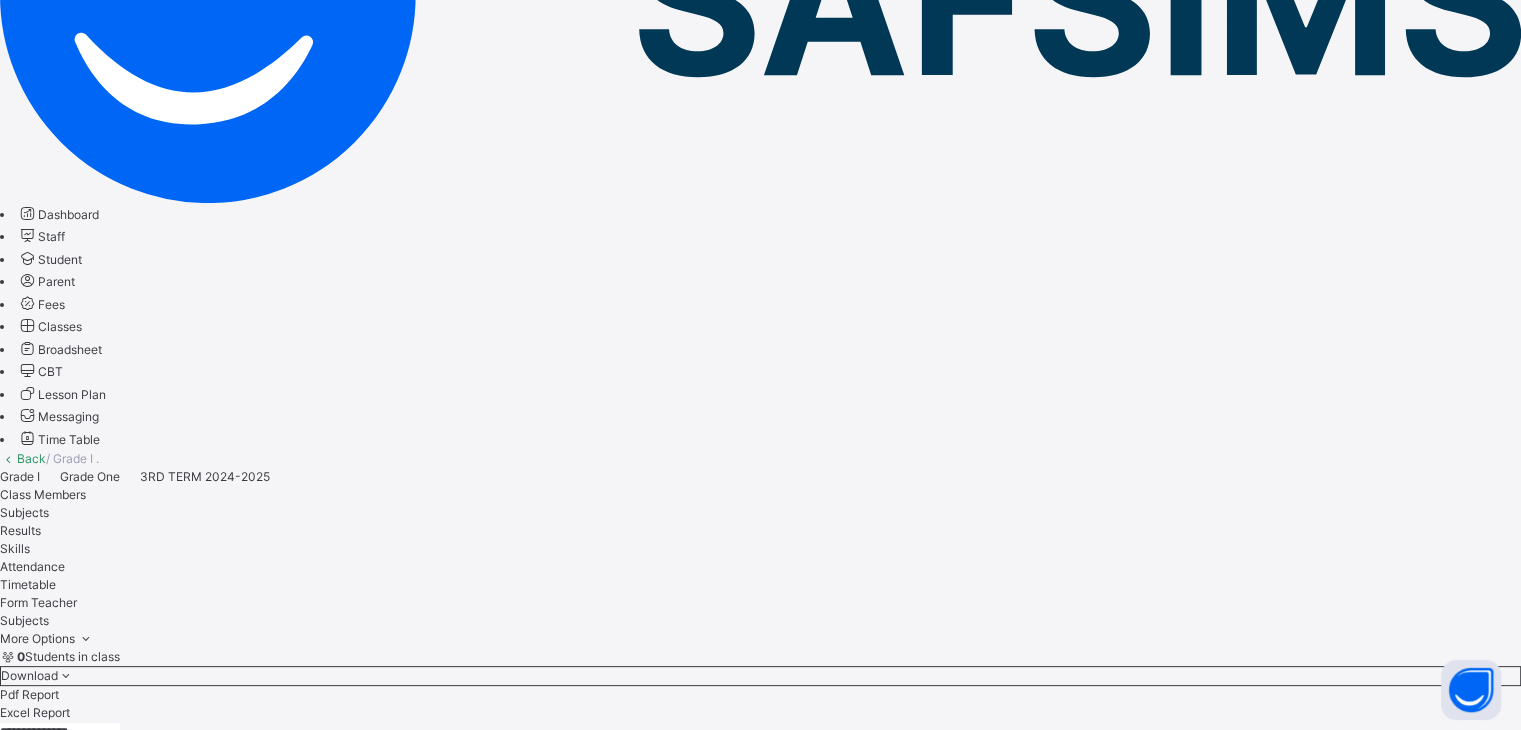 click on "Subjects" at bounding box center [24, 512] 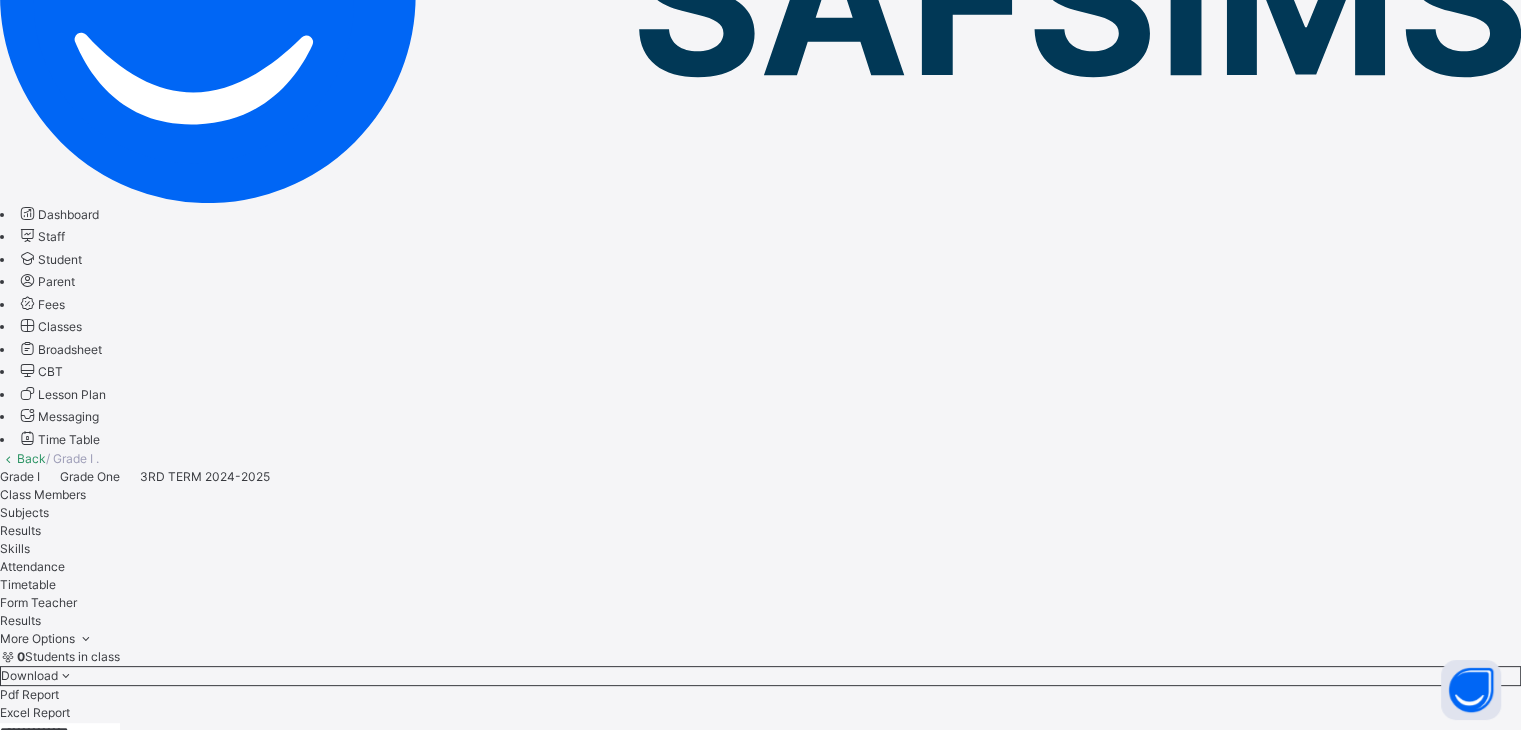 click on "Class Members" at bounding box center [43, 494] 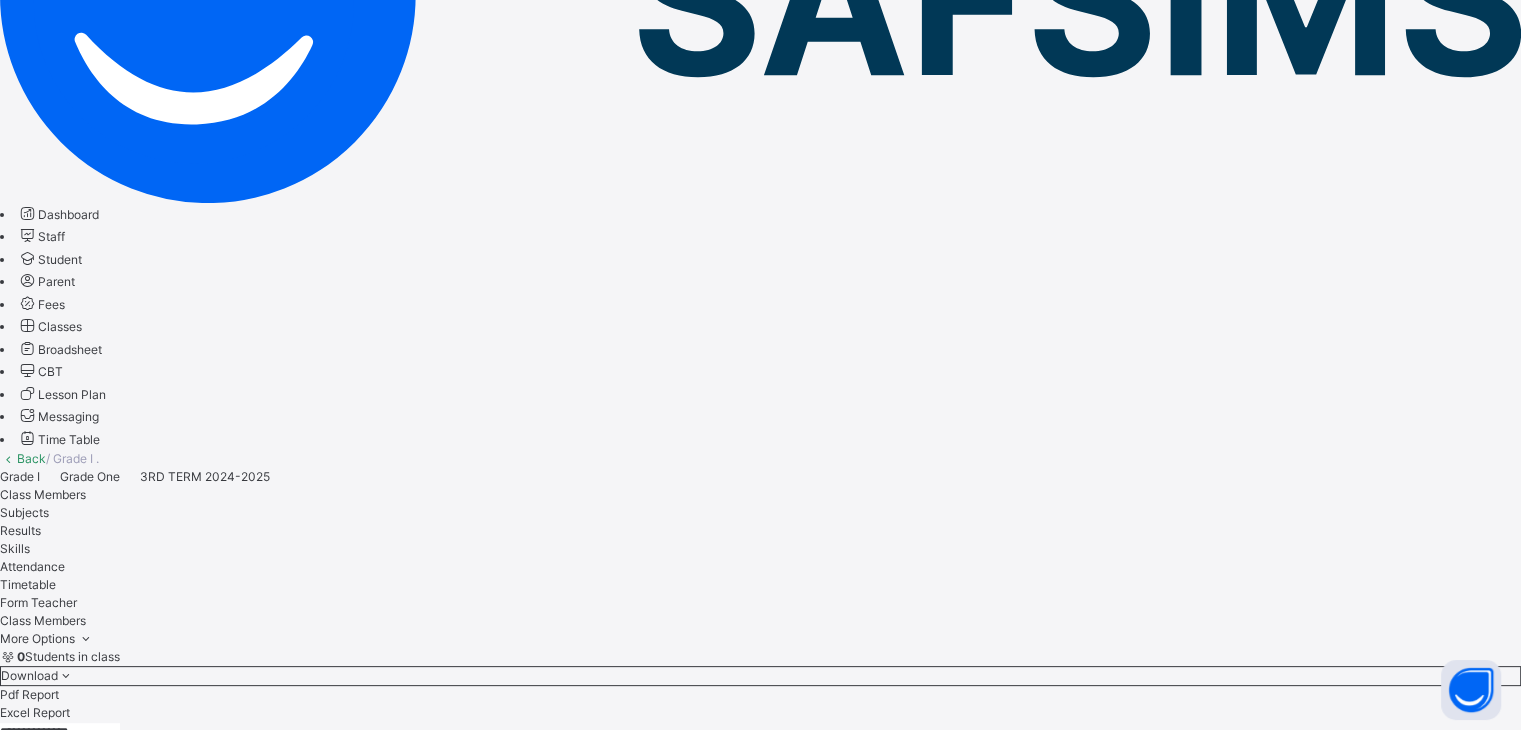 click on "Student" at bounding box center (60, 259) 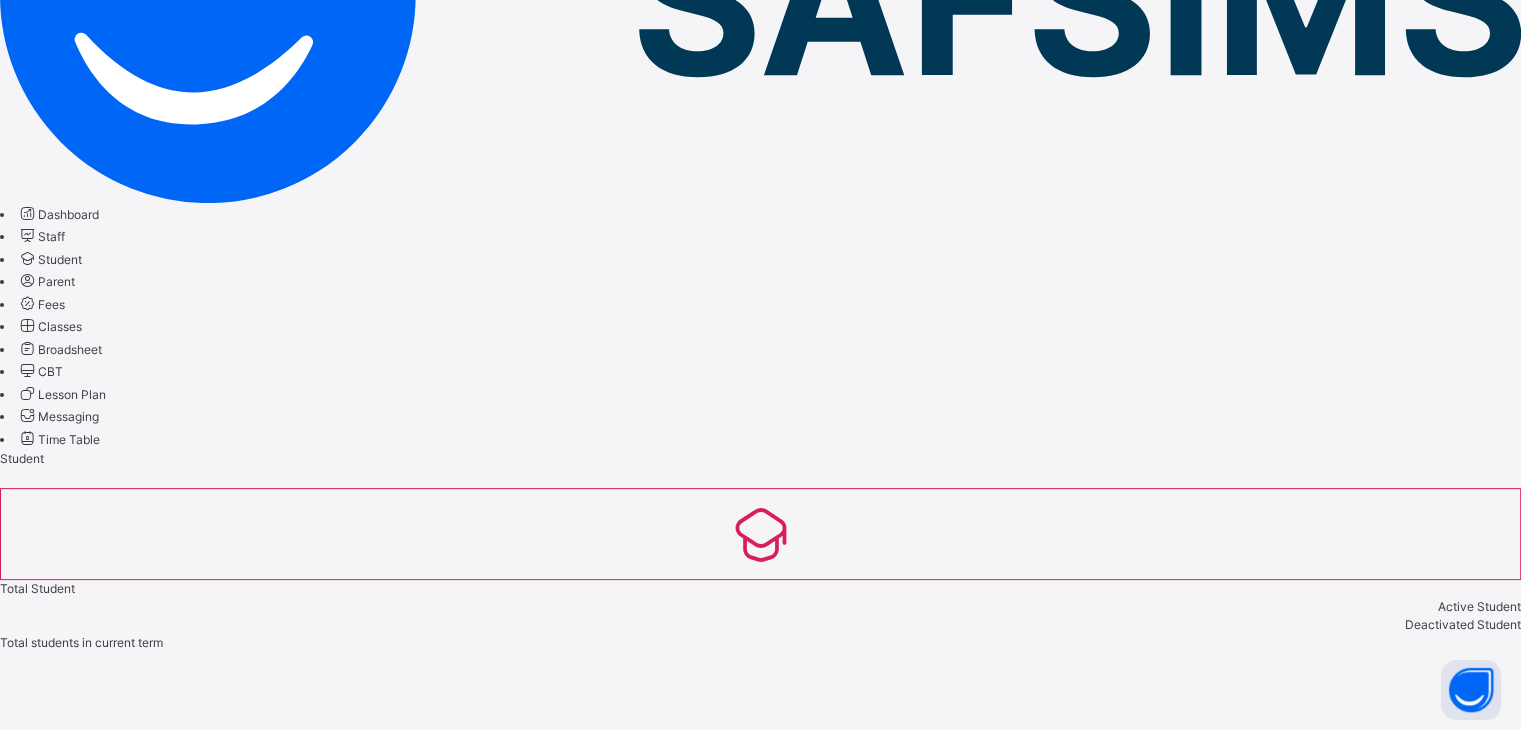 scroll, scrollTop: 160, scrollLeft: 0, axis: vertical 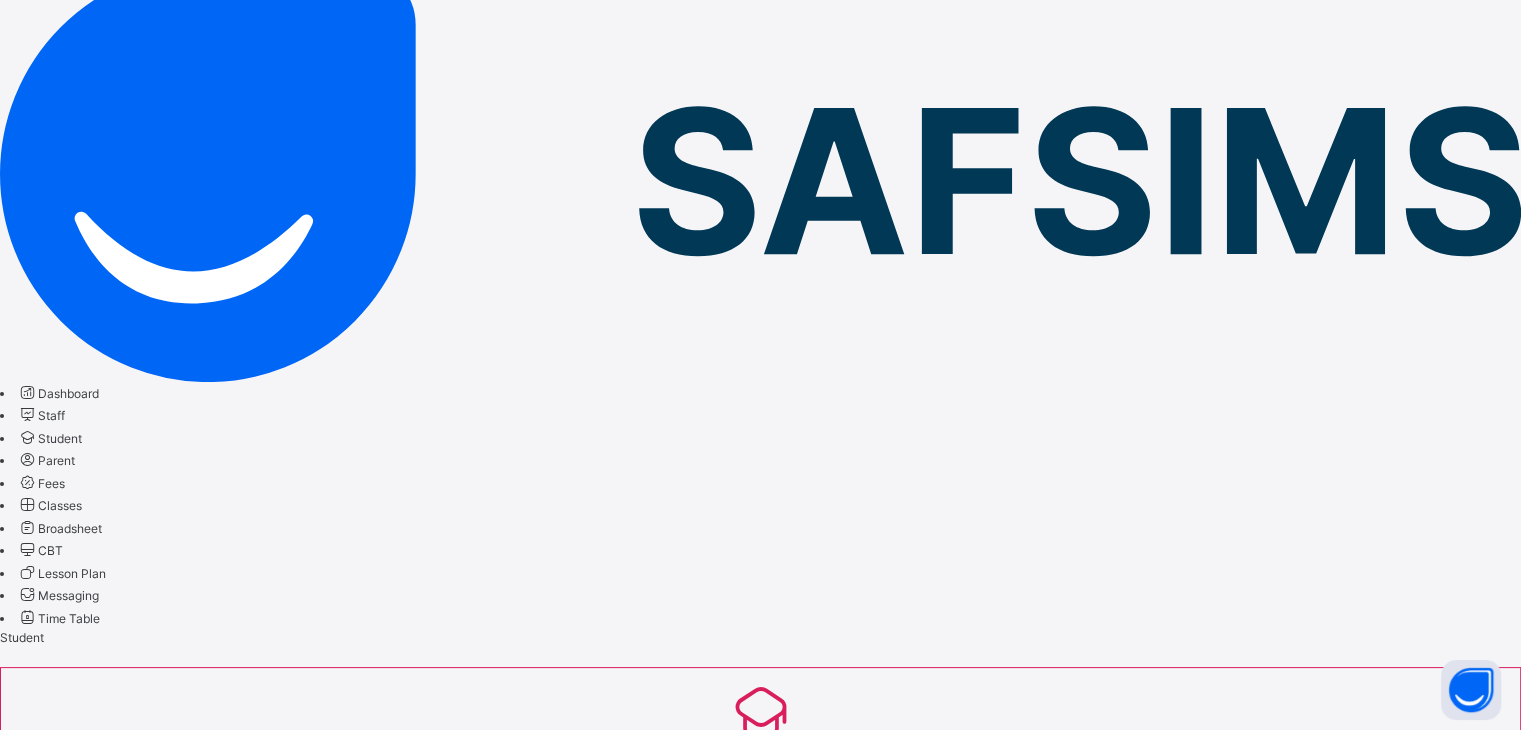 click on "Student" at bounding box center (60, 438) 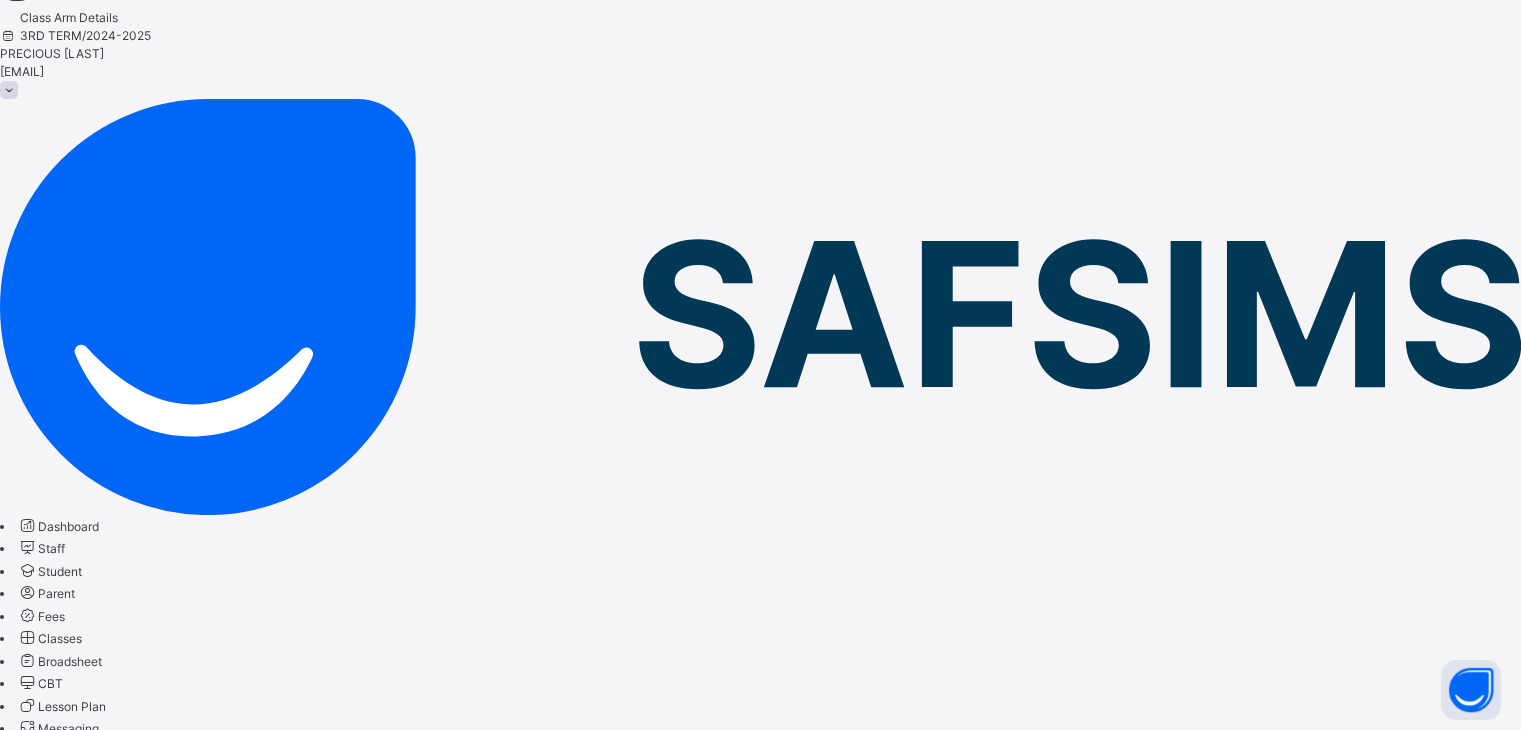scroll, scrollTop: 0, scrollLeft: 0, axis: both 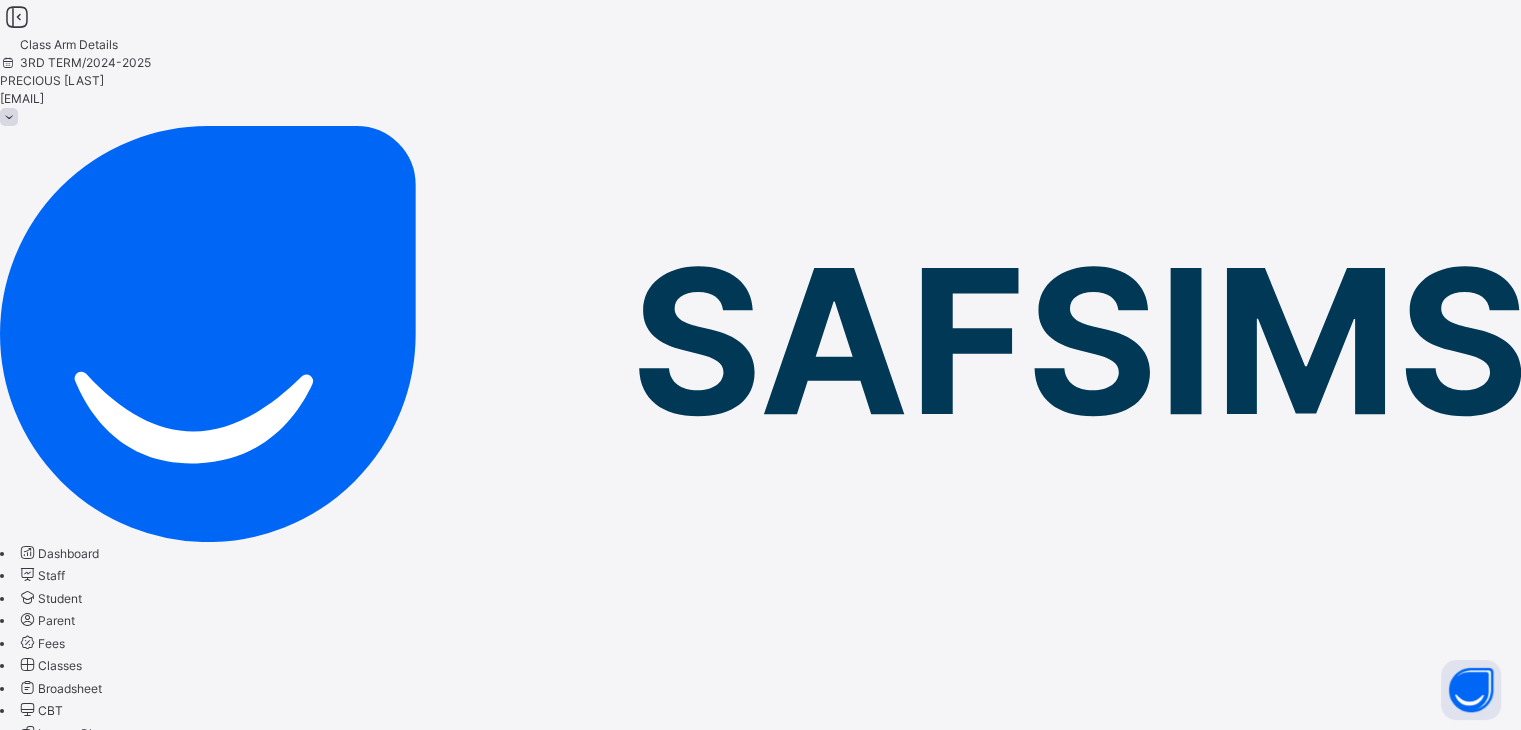click on "Classes" at bounding box center (60, 665) 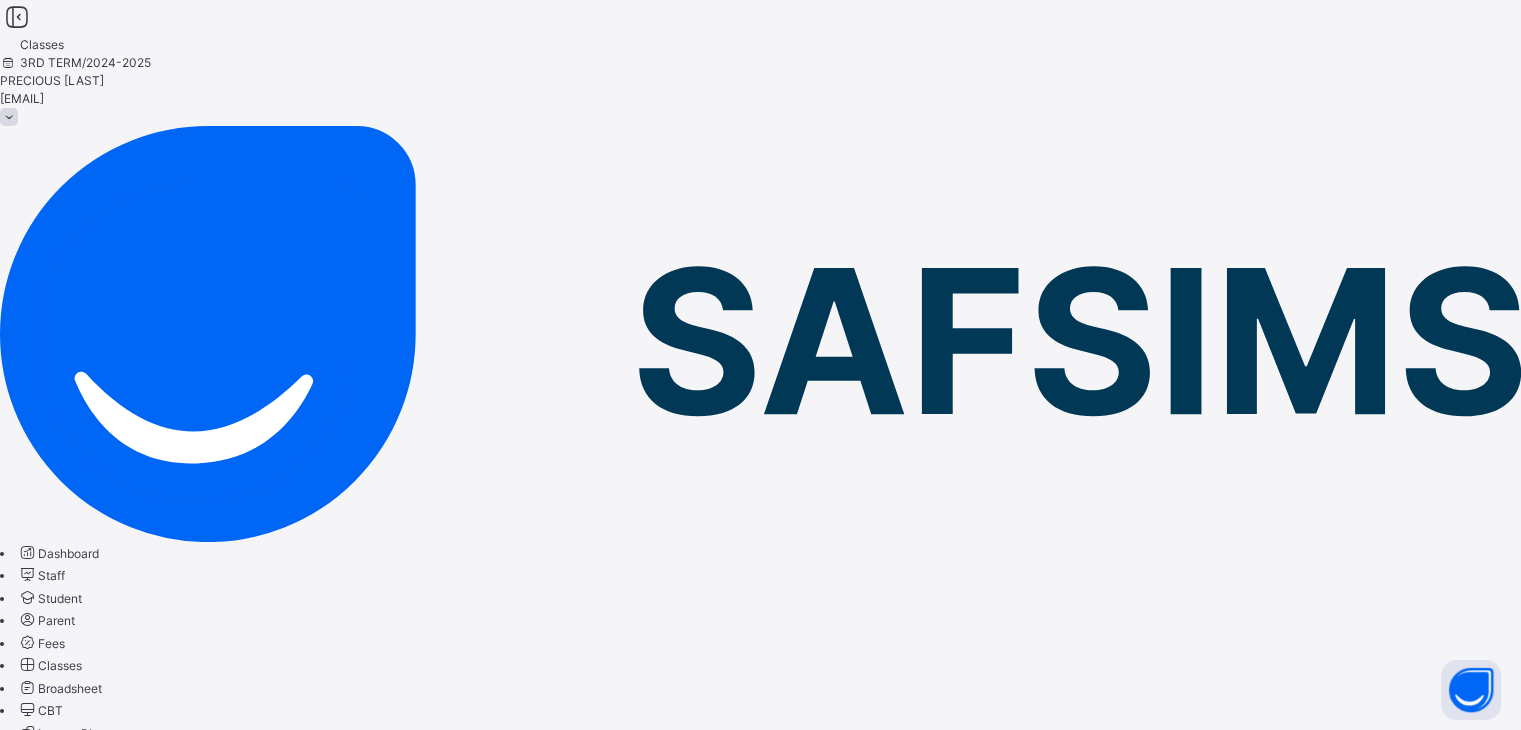 scroll, scrollTop: 470, scrollLeft: 0, axis: vertical 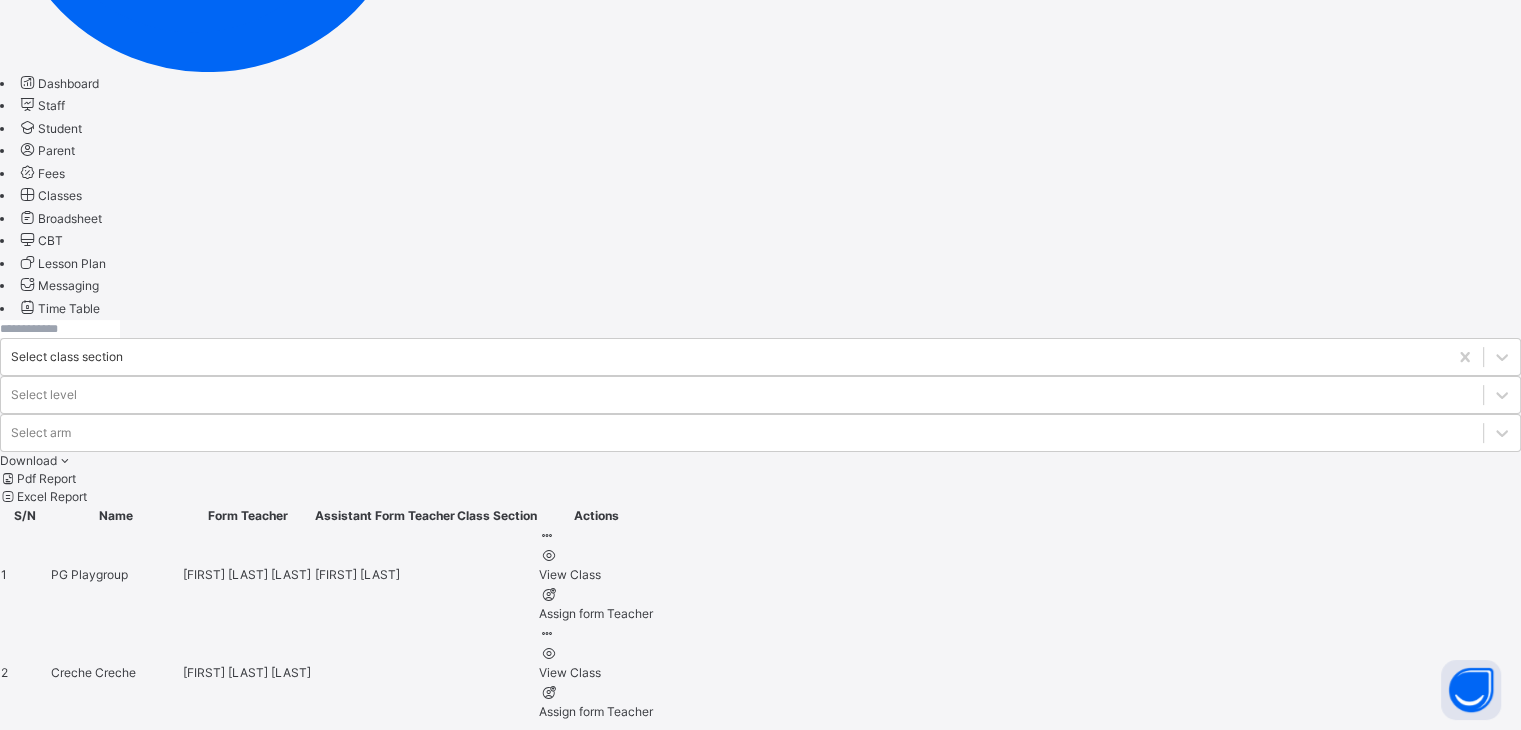 click on "Grade I" at bounding box center [72, 1358] 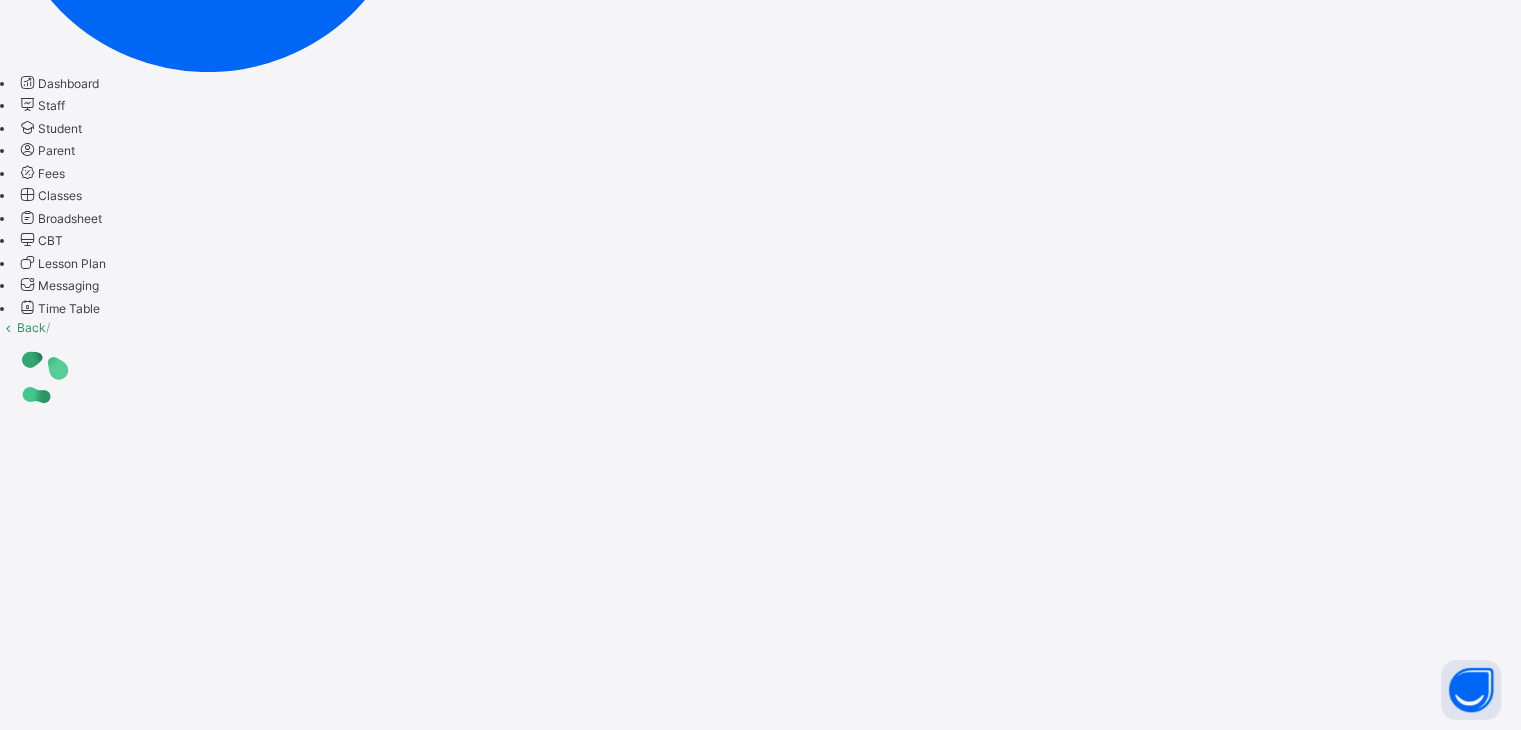 scroll, scrollTop: 0, scrollLeft: 0, axis: both 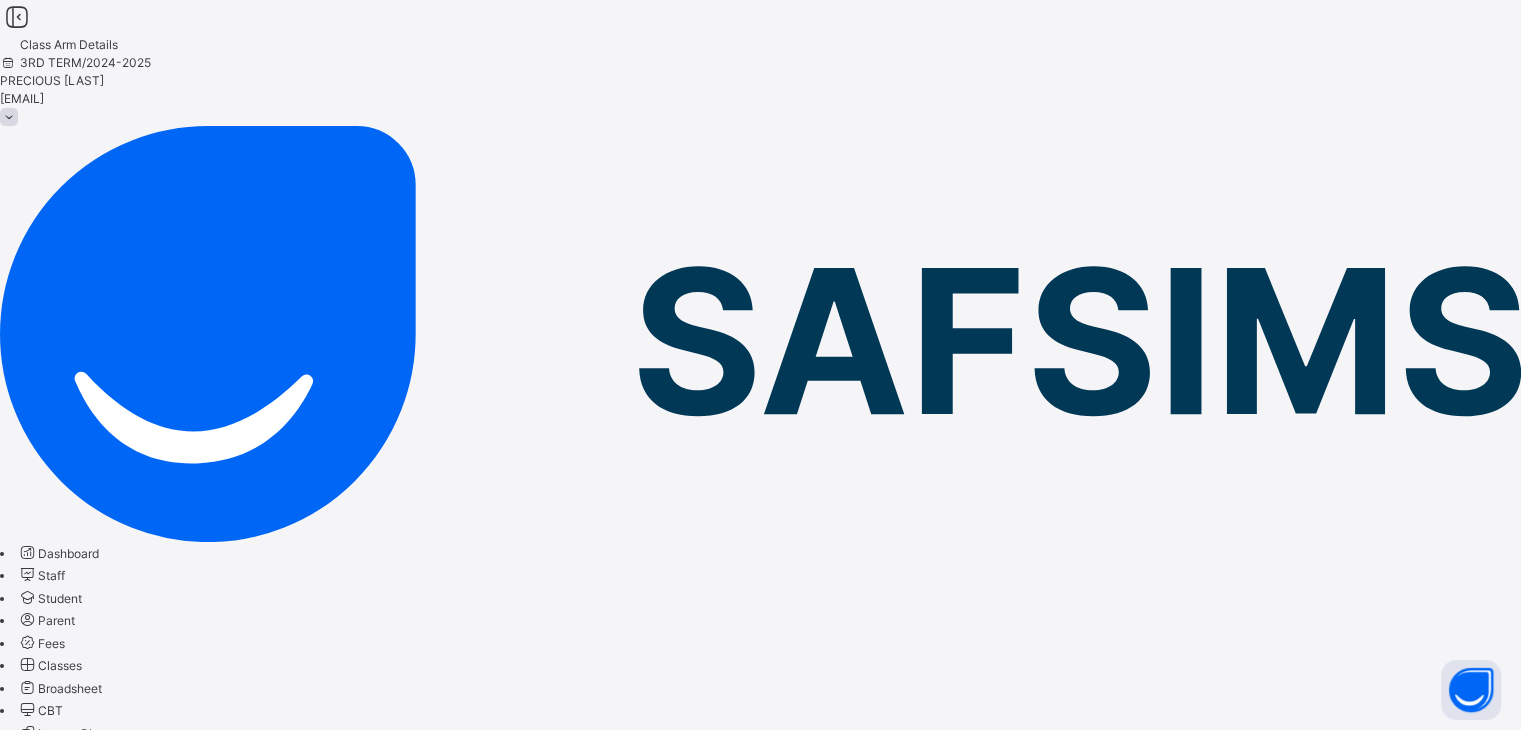 click on "GRACEY PRIVATE SCHOOL Date: [DATE], [TIME] Class Members Class: Grade I . Total no. of Students: [NUMBER] Term: 3RD TERM Session: [YEAR]-[YEAR] S/NO Admission No. Last Name First Name Other Name 1 GPS/[NUMBER] OLUBODE AANUOLUWALAYOMI EYITAYO 2 GPS/[NUMBER] ADEWUMI ADEMIDE 3 [NUMBER] OGUNDELE ANABELLE OLUWAFIREPEMI 4 GPS/[NUMBER] OJO DAVID OLUWATOBILOBA 5 [NUMBER] EROMOSELE EMMANUELLA IYANUOLUWA 6 GPS/[NUMBER] DURO-BELLO FIYINFOLUWA MAGNUS 7 Gps/[NUMBER] OJEWANDE IDERAOLUWA TAOFEEKAT 8 [NUMBER] Martins Ireoluwa Omoposi 9 [NUMBER] OYEDUN JESUTOFUNMI OLIVIA 10 GPS/[NUMBER] ADEBAYO-ONI LILLY ADEBIMPE 11 GPS/[NUMBER] OYEWO MEGAN OYETAYO 12 GPS/[NUMBER] OMONIYI MICHAEL OLAWALE 13 GPS/[NUMBER] ADEKUNLE MOMOLAWA ALLYSON 14 [NUMBER] OBE MORANUGBA ELIORA 15 IBIDEJI OLUWAFIFEHANMI NATHAN 16 GPS/[NUMBER] OLORUNFEMI OLUWADARISIMI HANNAH 17 GPS/[NUMBER] OWOLABI OLUWADEMILADE 18 [NUMBER] OWOADE OLUWAGBOTEMI JEDIDIAH 19 [NUMBER] IBITAYO PRECIOUS EWAOLUWA 20 GPS/[NUMBER] BALOGUN SAMSON Students" at bounding box center [760, 2836] 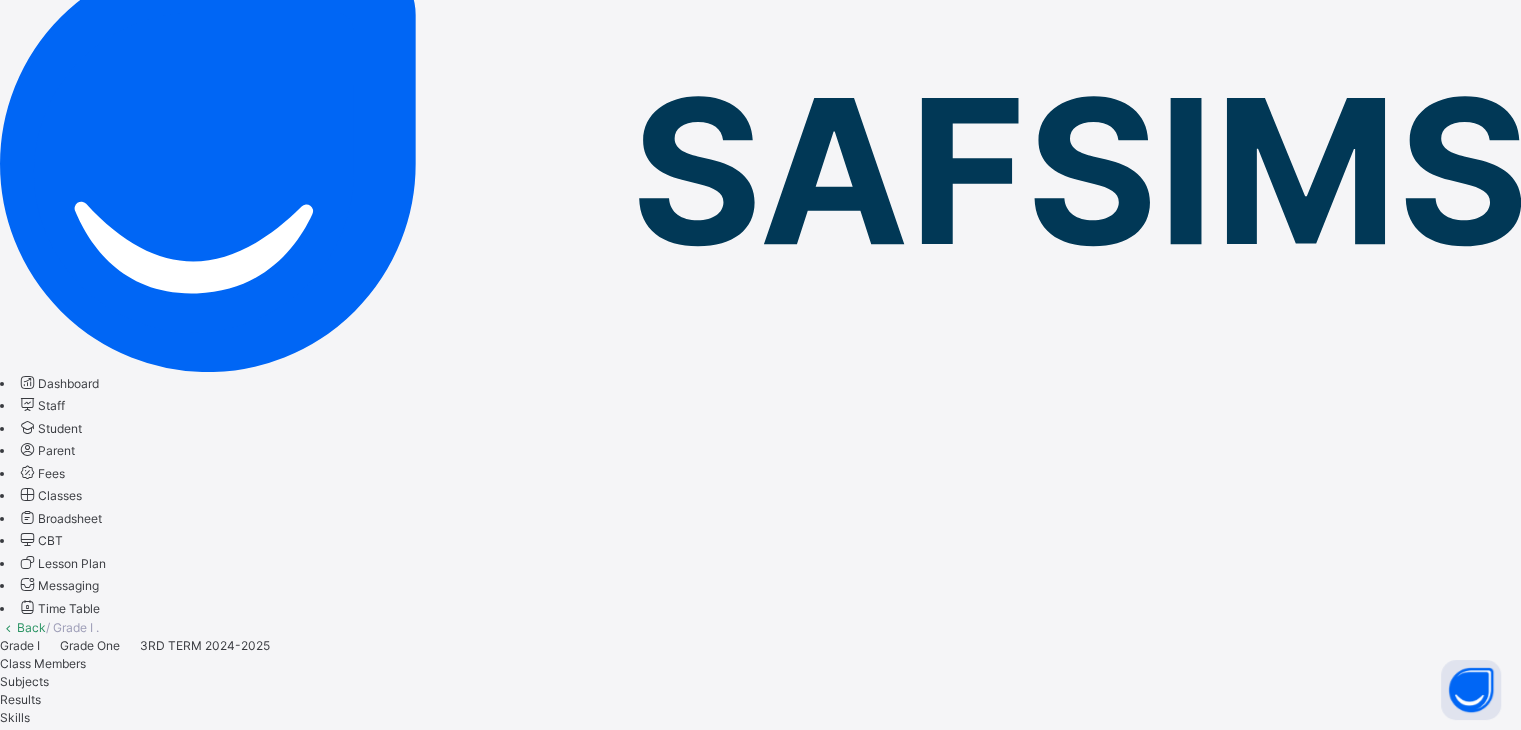 scroll, scrollTop: 130, scrollLeft: 0, axis: vertical 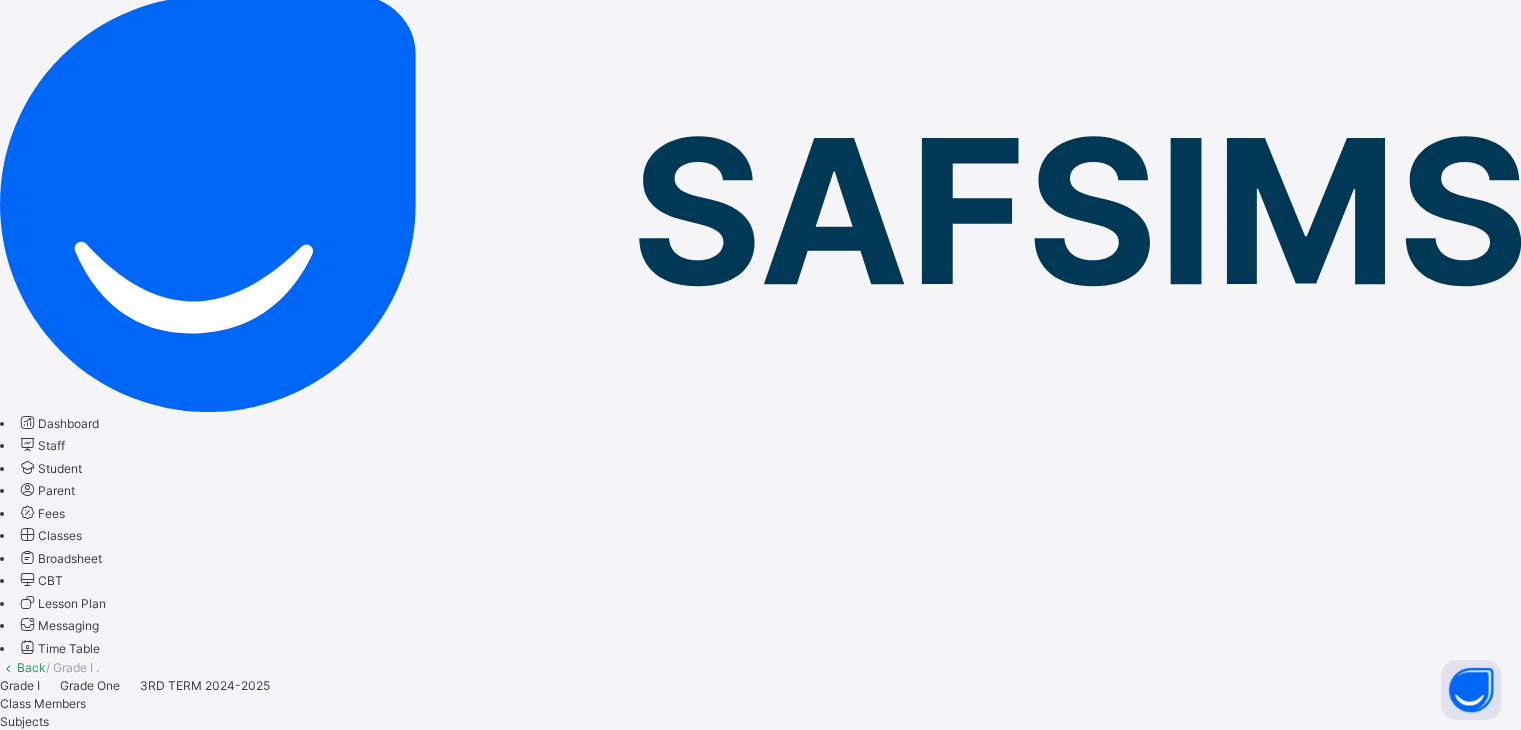 click on "View subject profile" at bounding box center (55, 994) 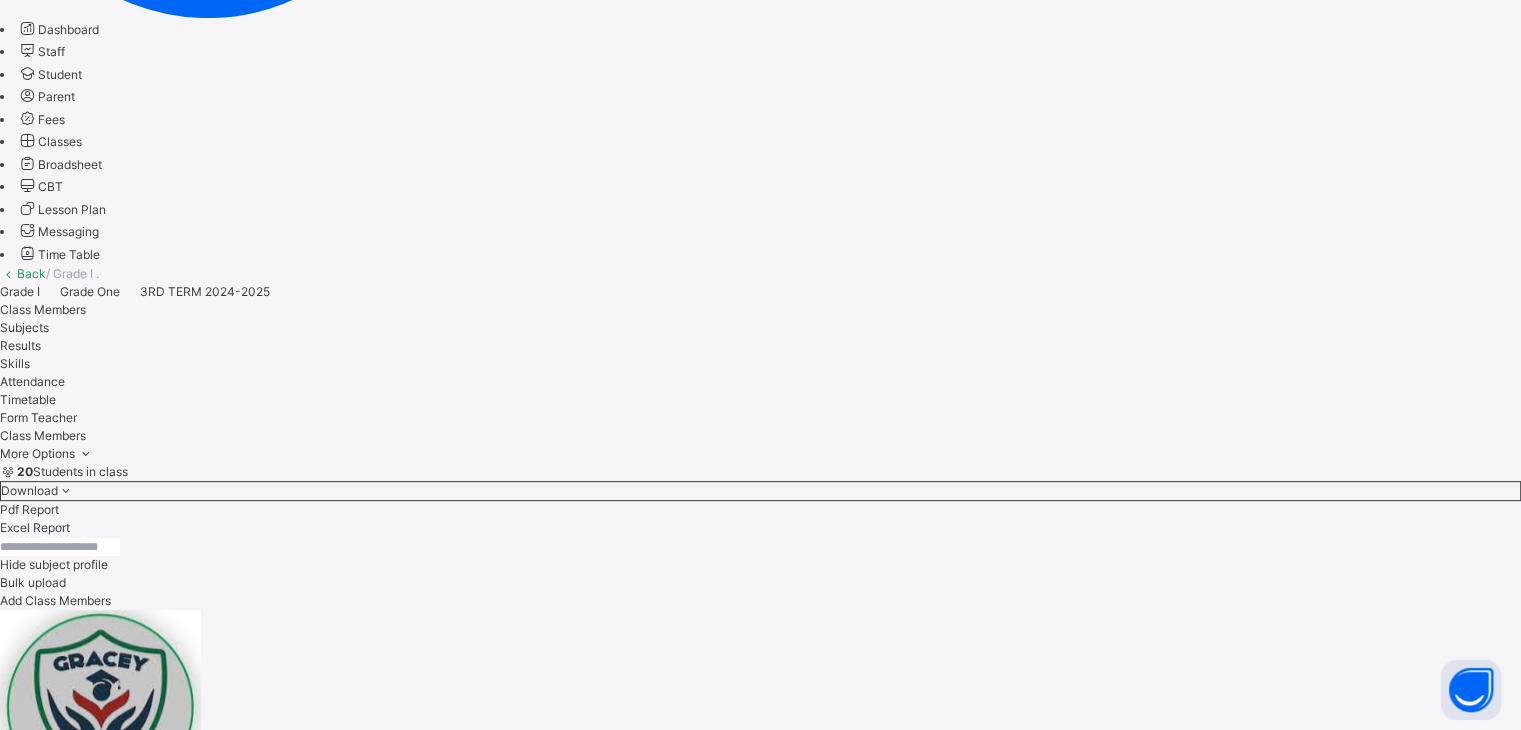 scroll, scrollTop: 552, scrollLeft: 0, axis: vertical 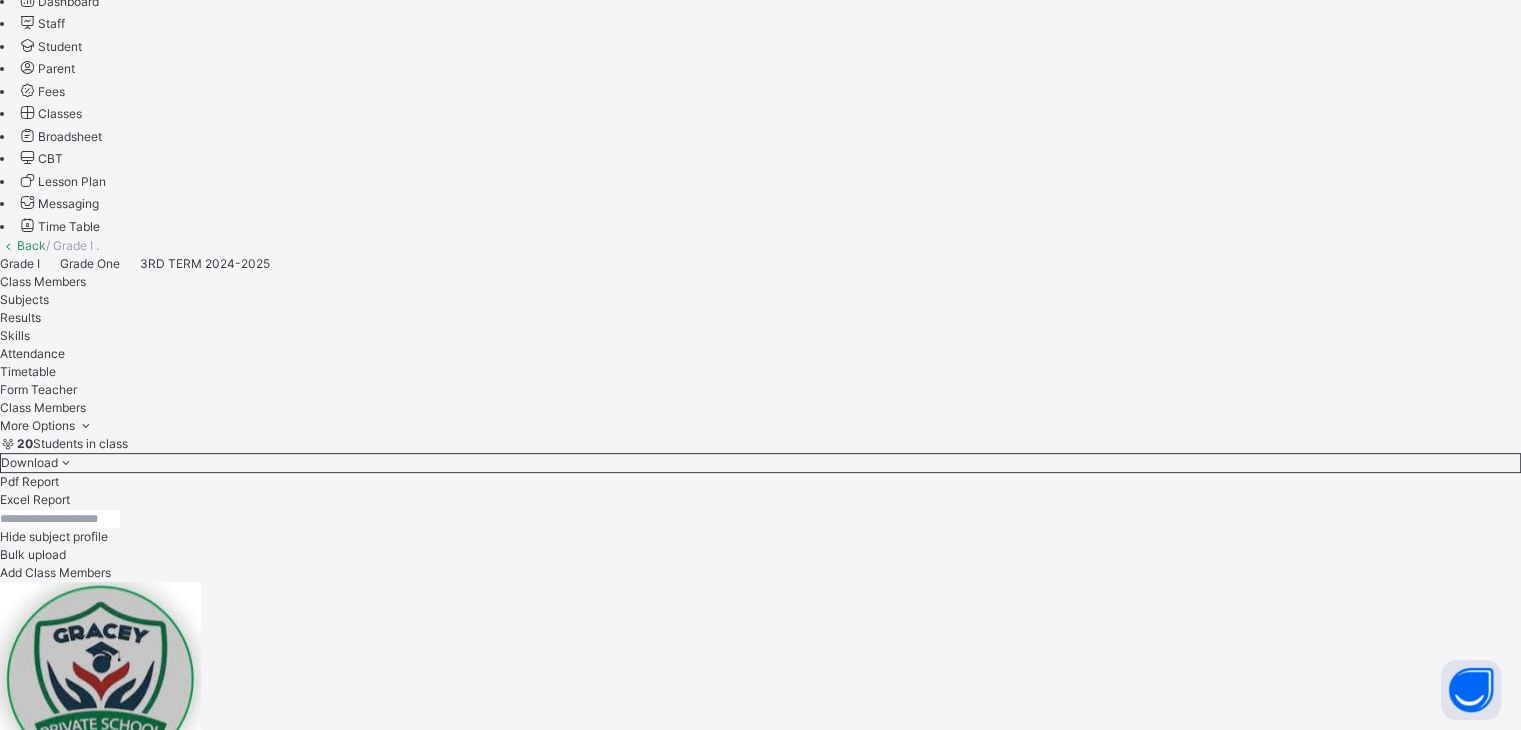 click on "Statistics   Science" at bounding box center (760, 1368) 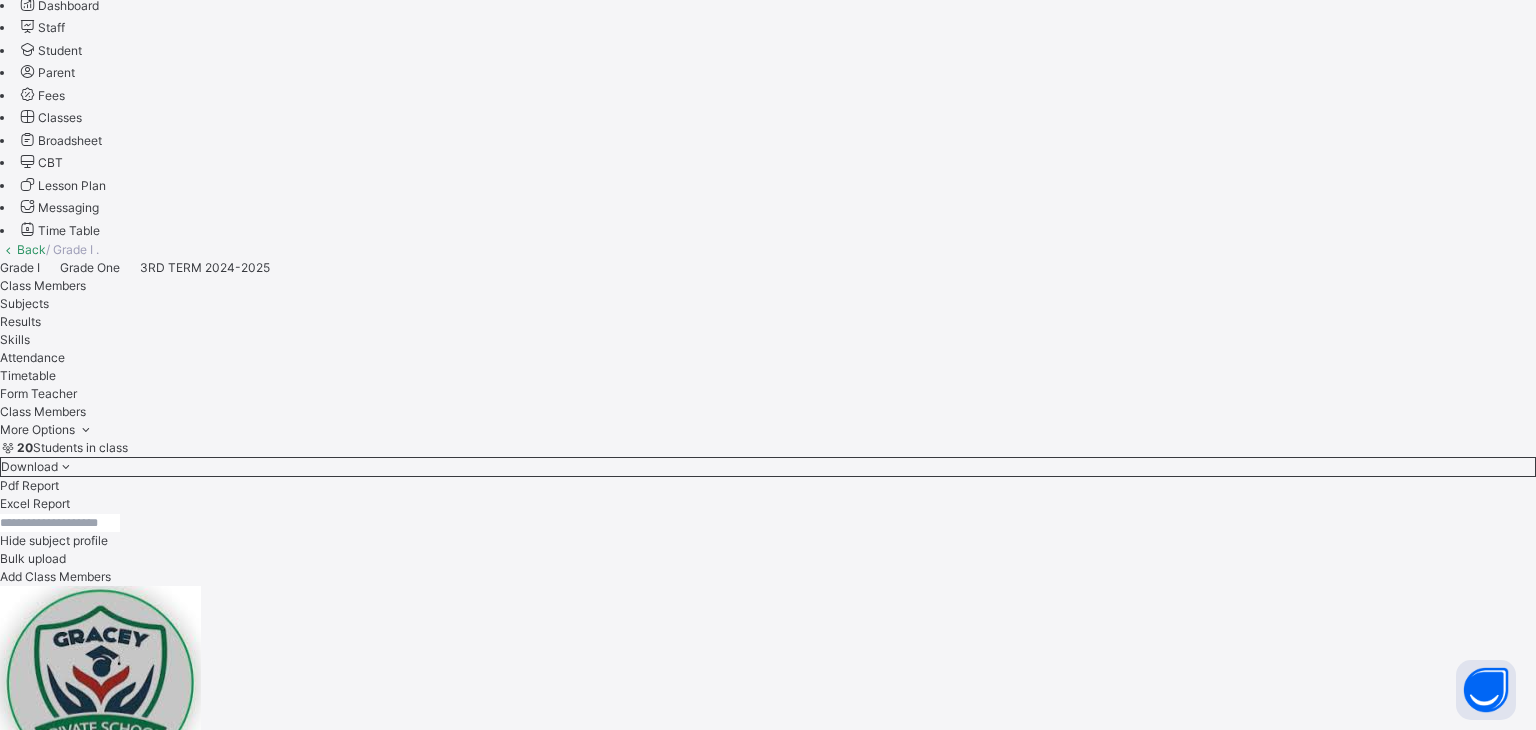 click on "×" at bounding box center (768, 2581) 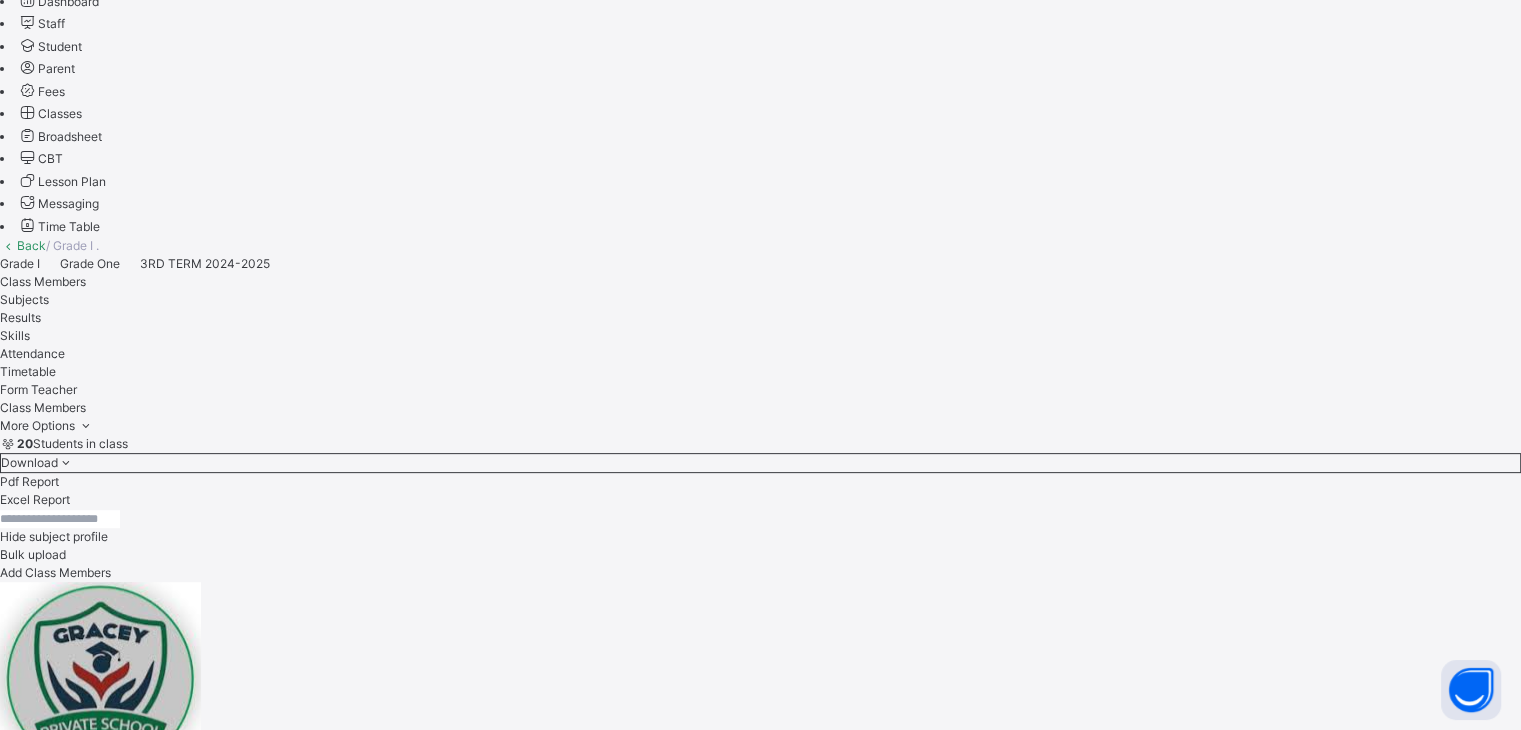 click on "Students" at bounding box center [50, 1435] 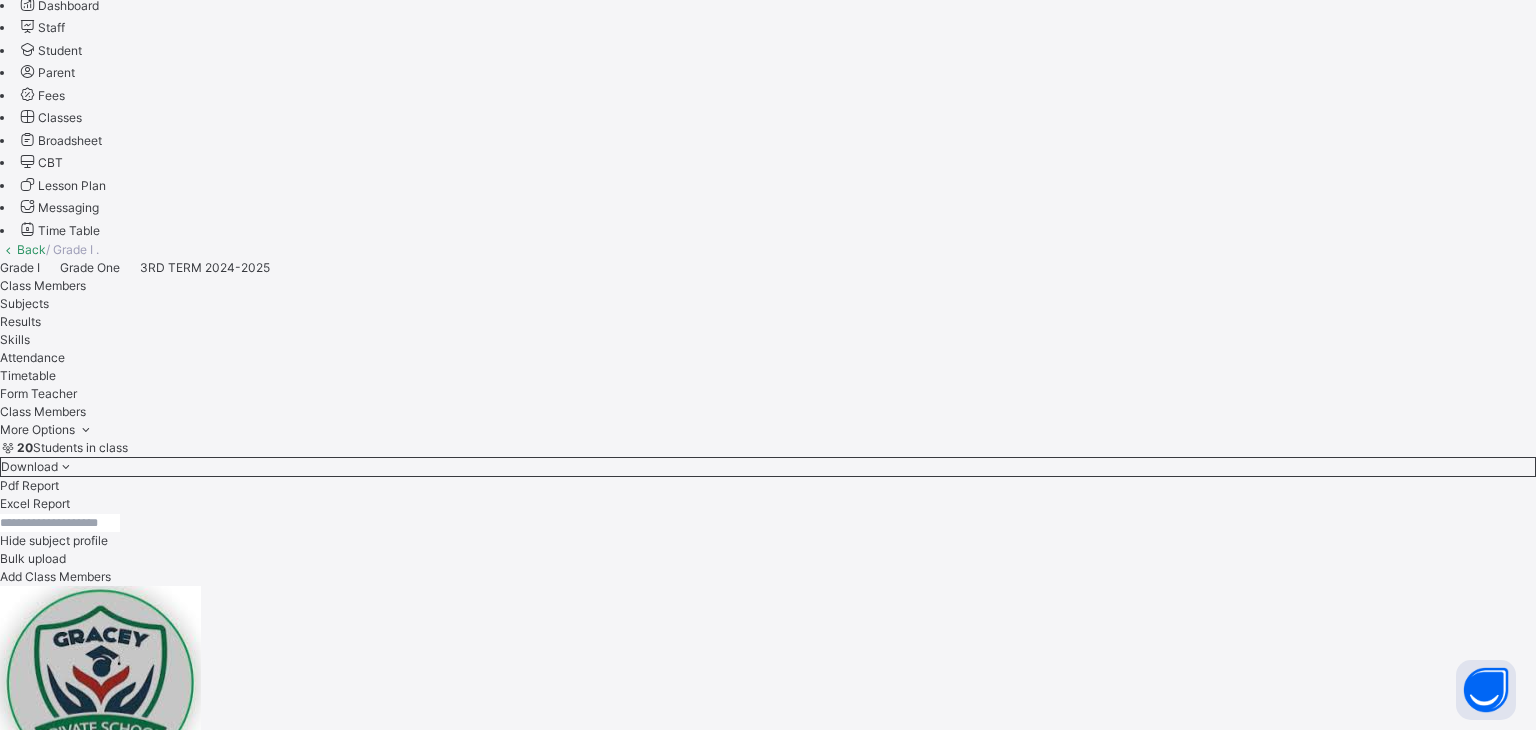 click on "×" at bounding box center [768, 2581] 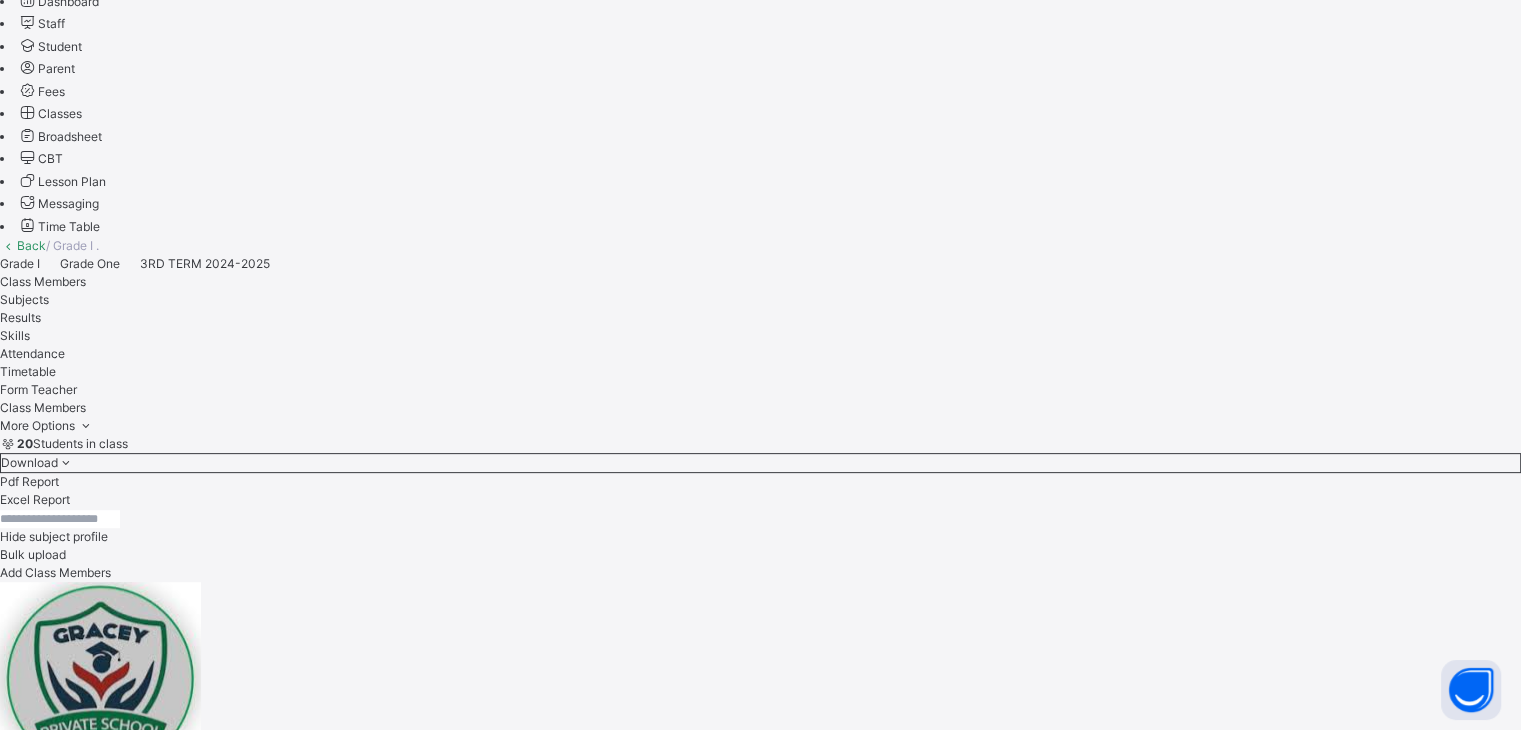 click at bounding box center [122, 2540] 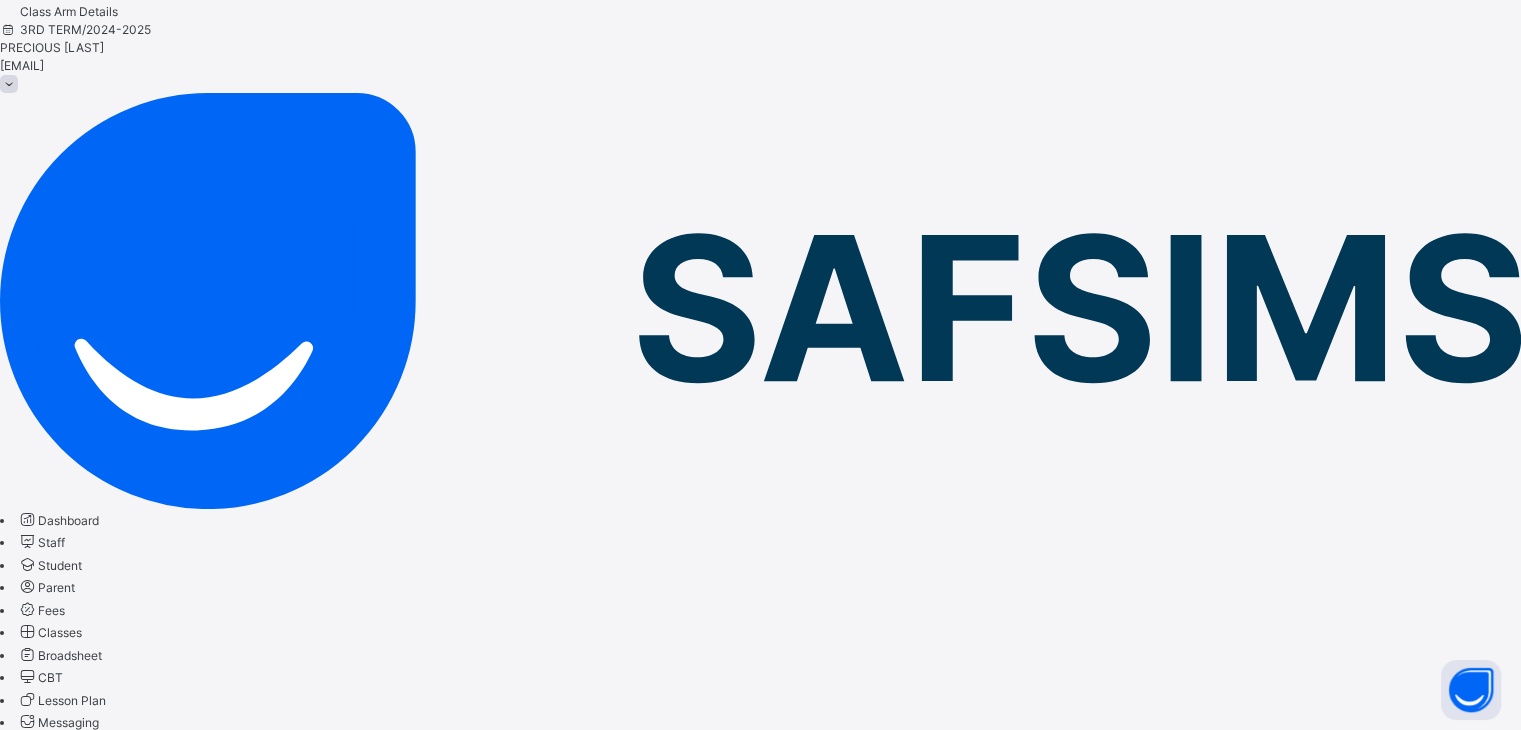 scroll, scrollTop: 32, scrollLeft: 0, axis: vertical 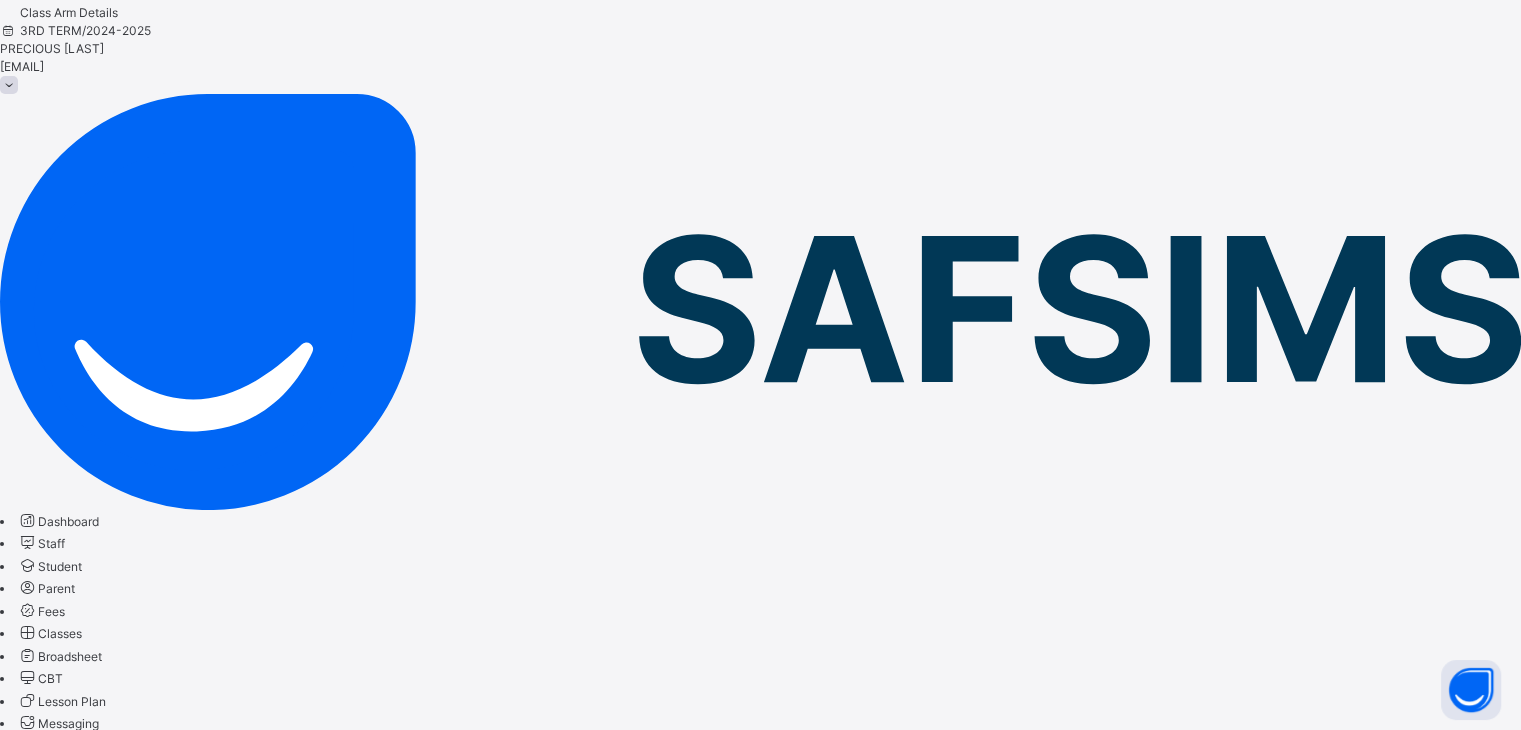 click on "Student" at bounding box center [60, 566] 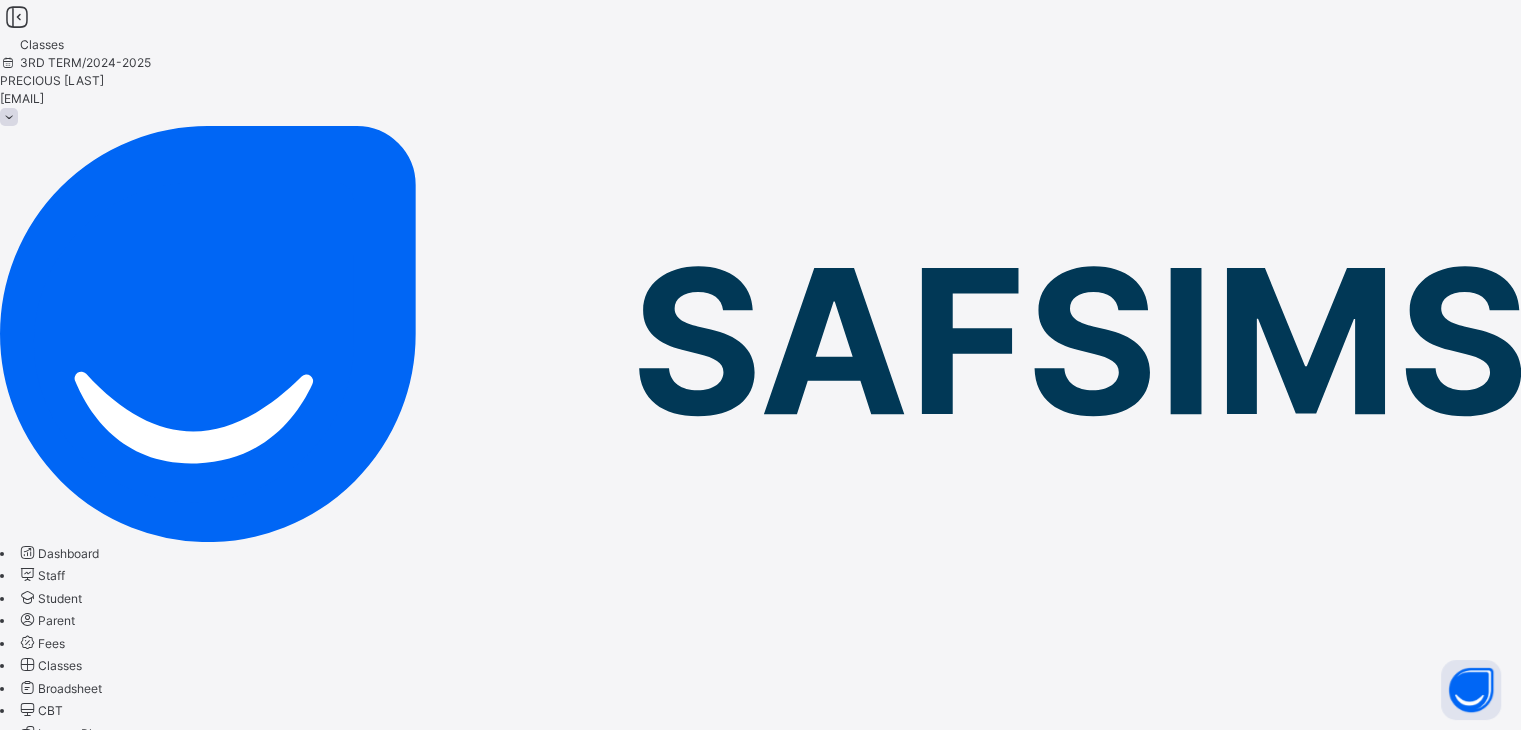 click on "[FIRST] [LAST] [EMAIL]" at bounding box center [760, 90] 